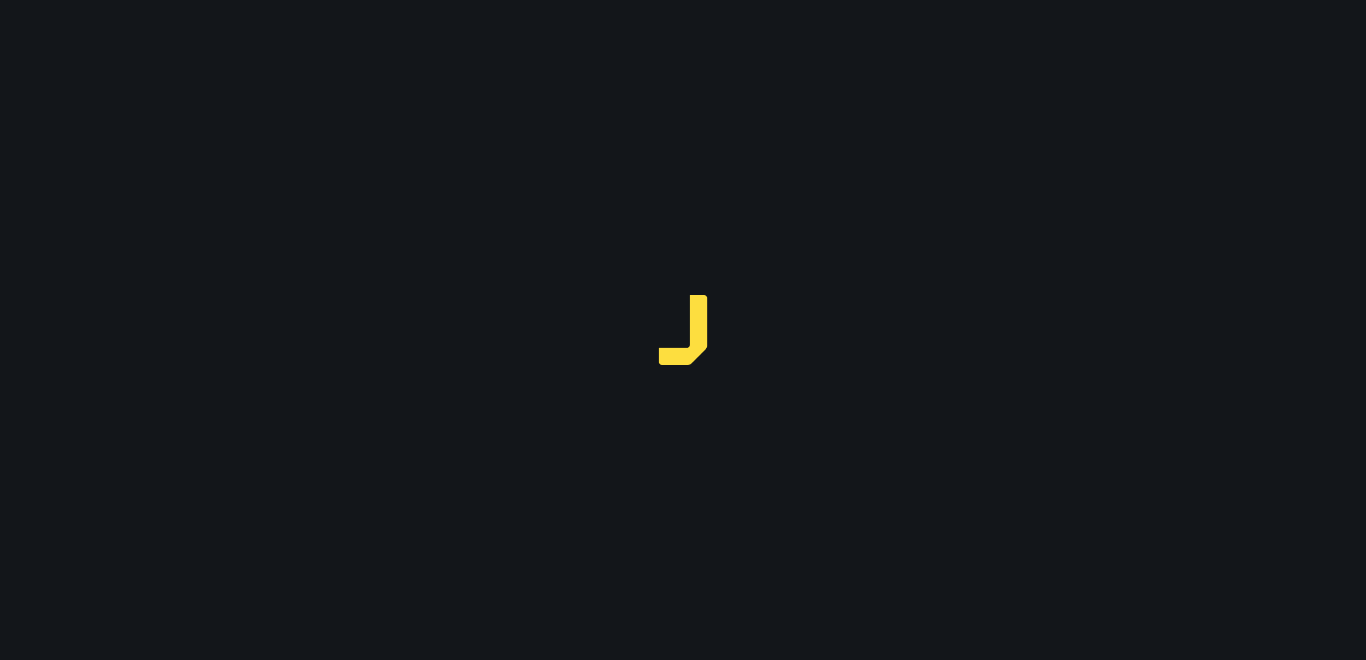 scroll, scrollTop: 0, scrollLeft: 0, axis: both 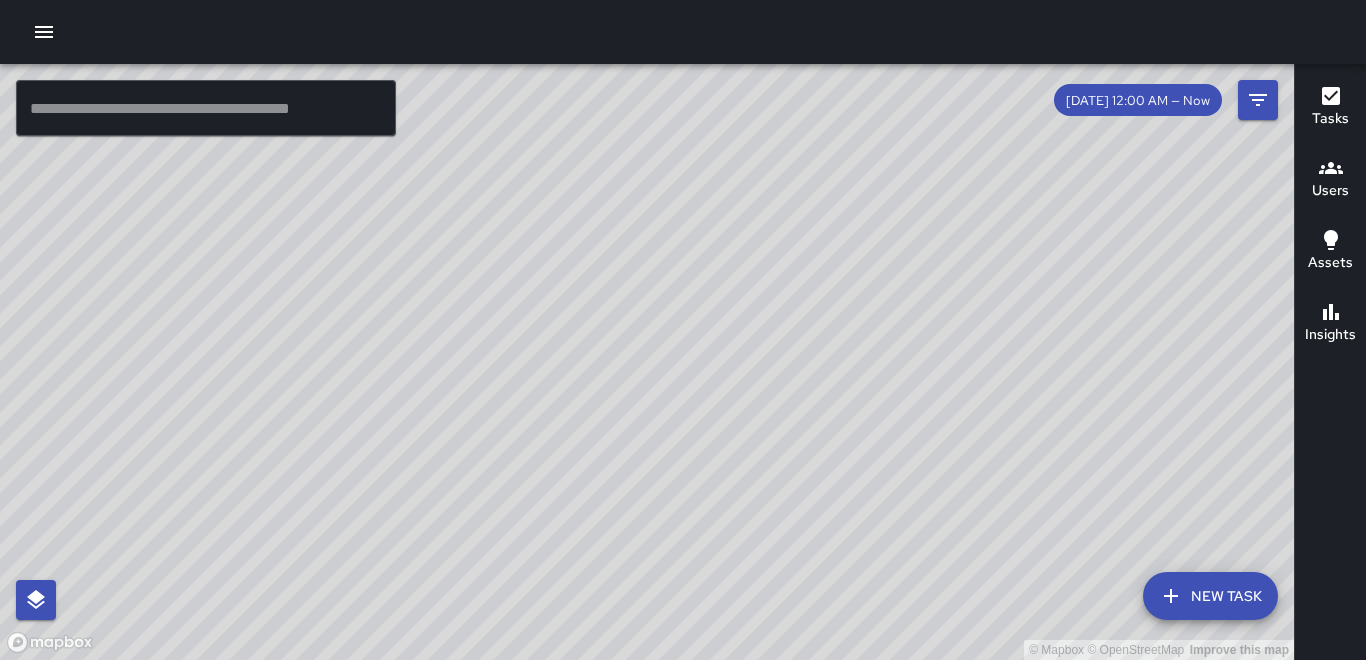 drag, startPoint x: 762, startPoint y: 540, endPoint x: 786, endPoint y: 480, distance: 64.62198 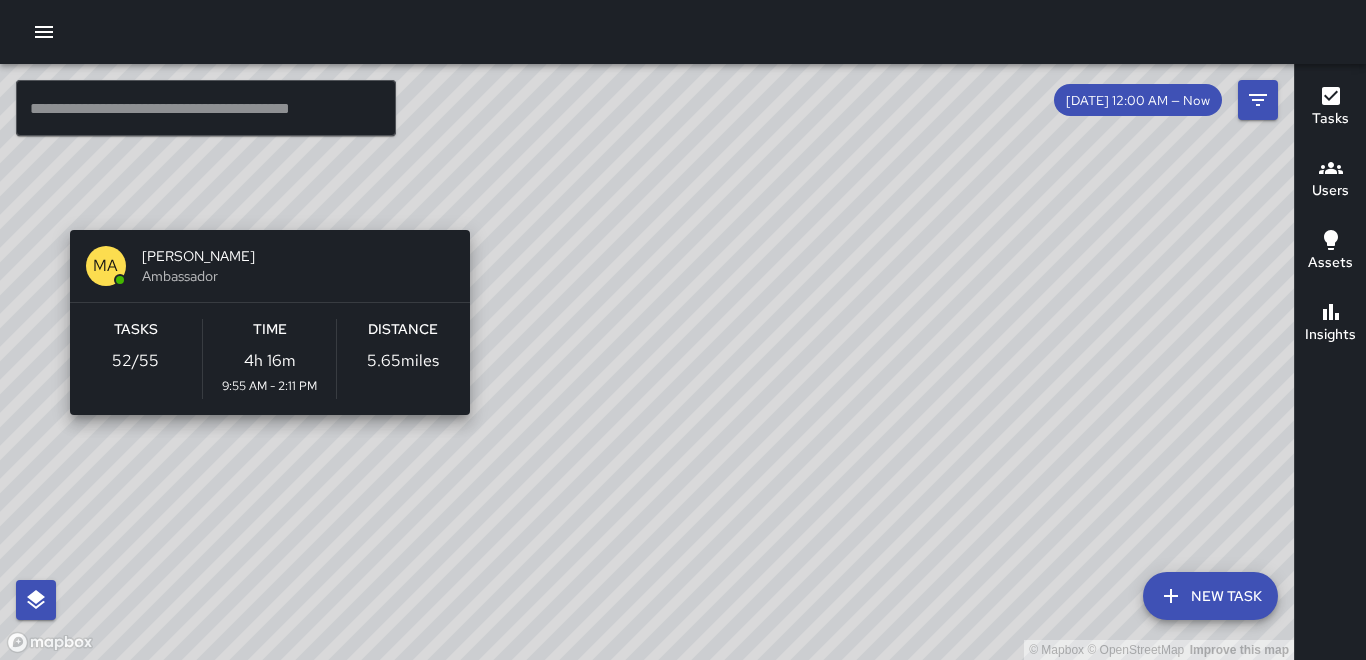 click on "© Mapbox   © OpenStreetMap   Improve this map MA Manuel Arce Ambassador Tasks 52  /  55 Time 4h 16m 9:55 AM - 2:11 PM Distance 5.65  miles" at bounding box center [647, 362] 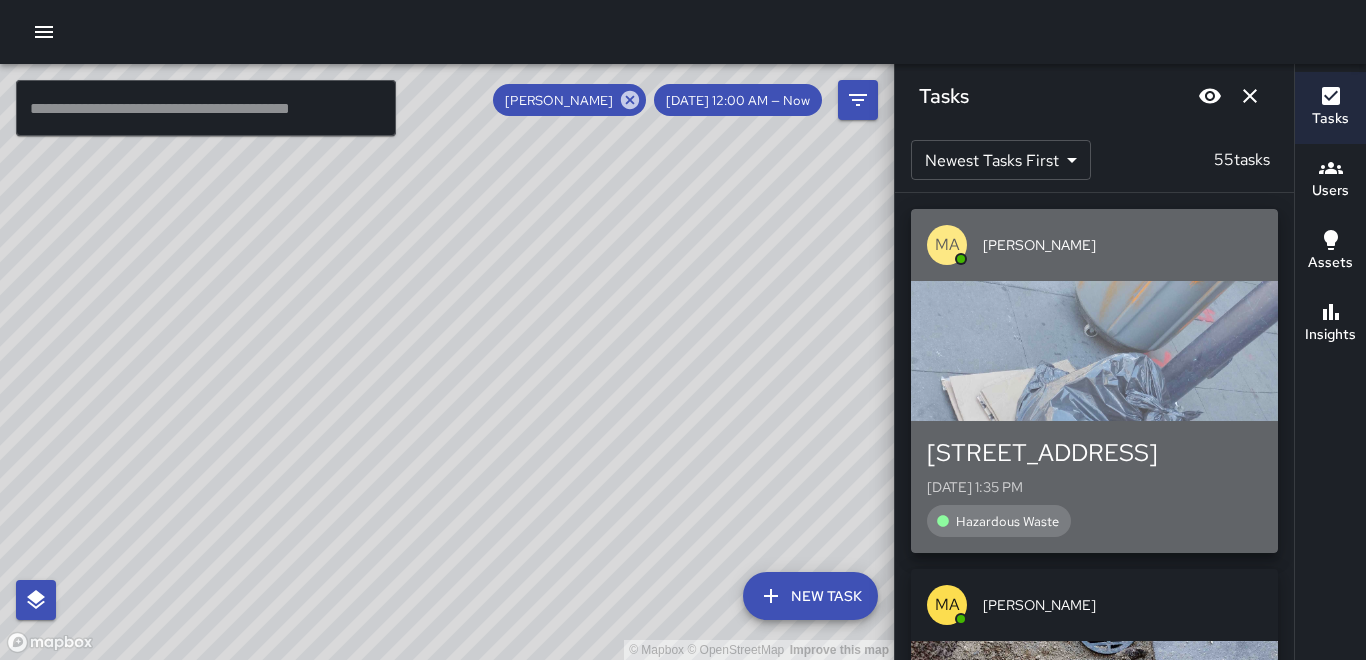 click at bounding box center [1094, 351] 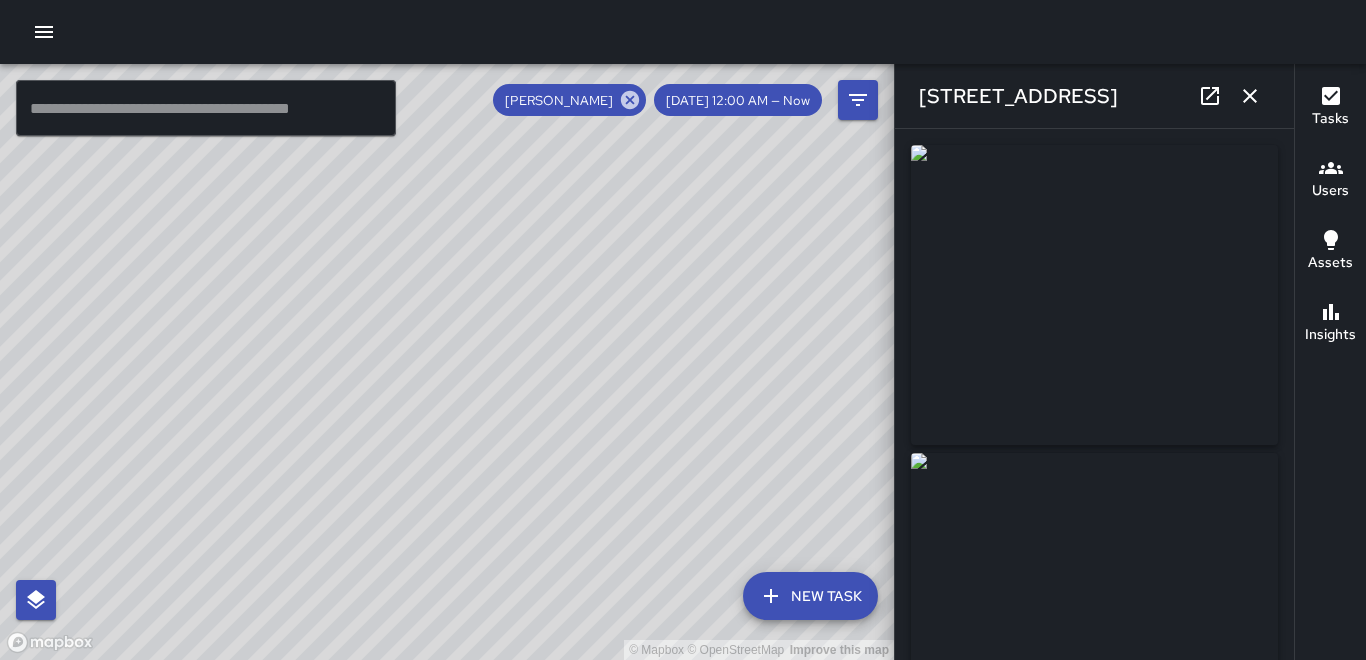 type on "**********" 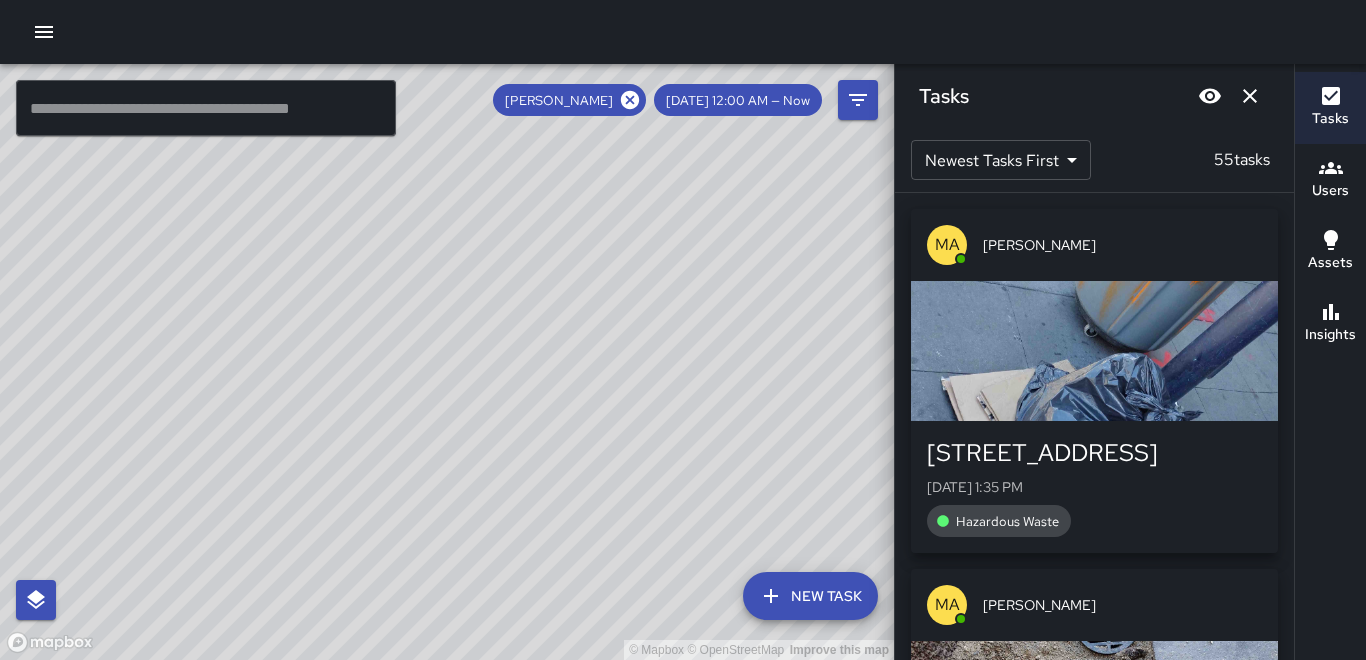 click 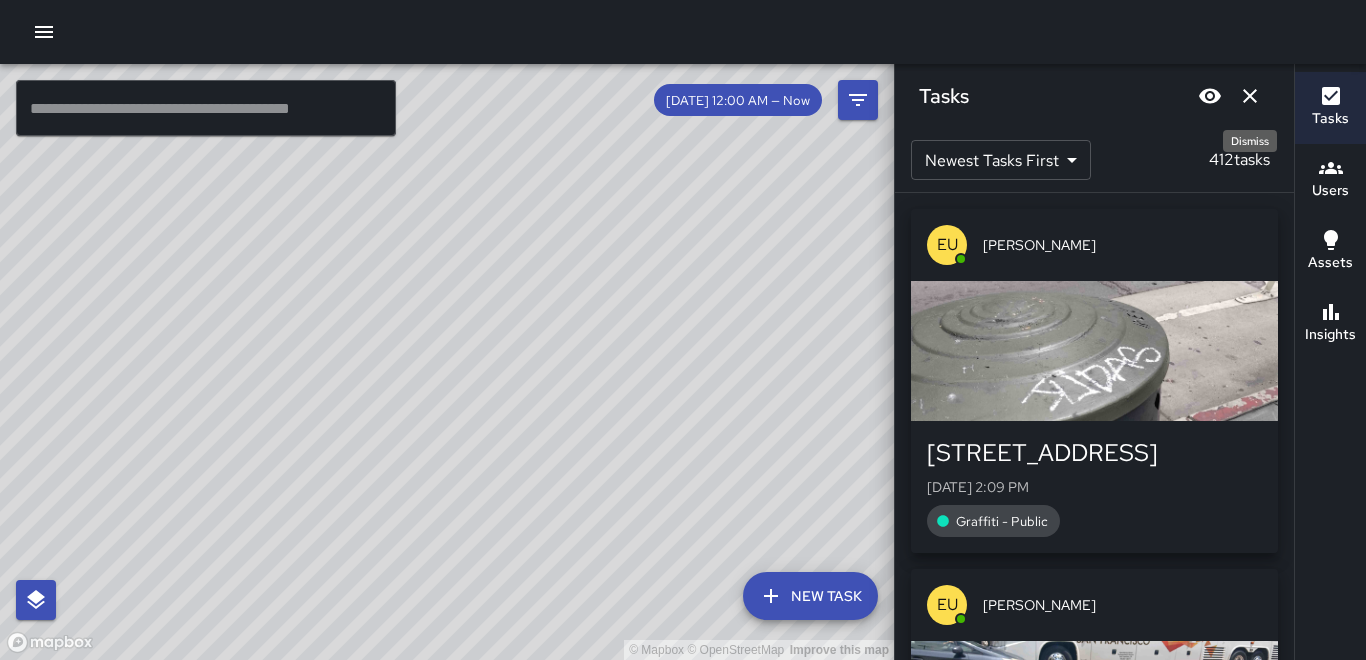 click 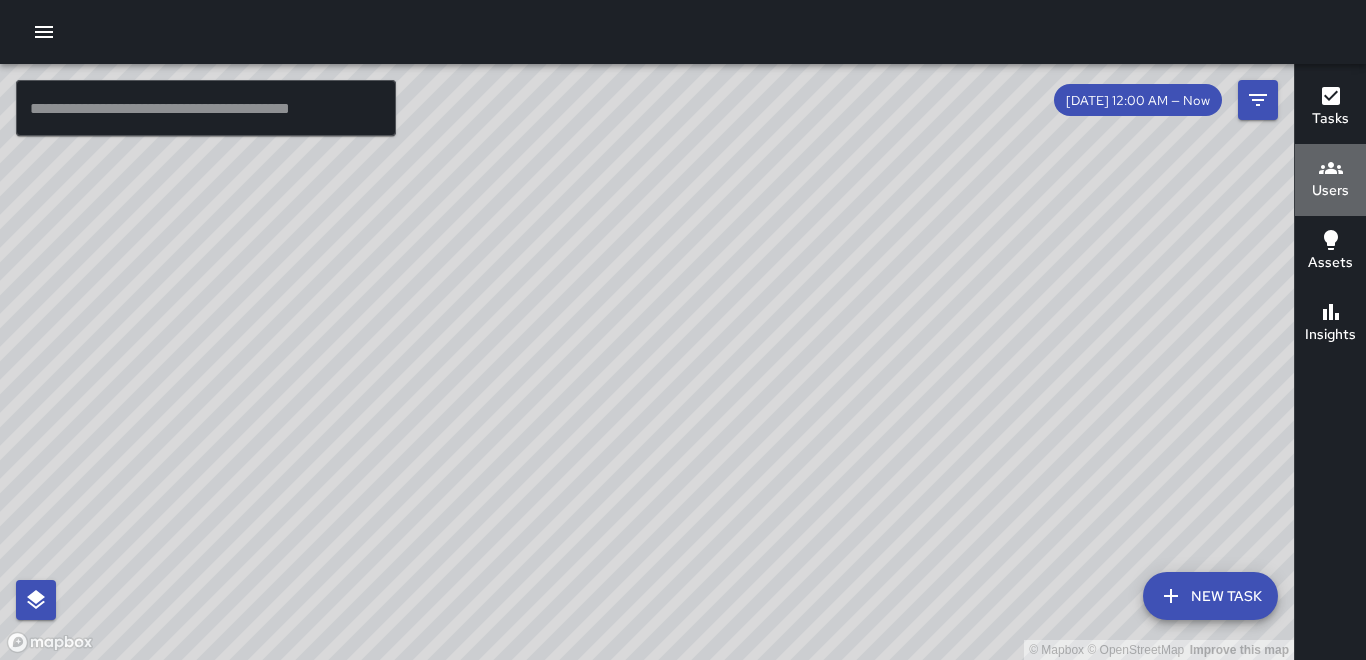 click 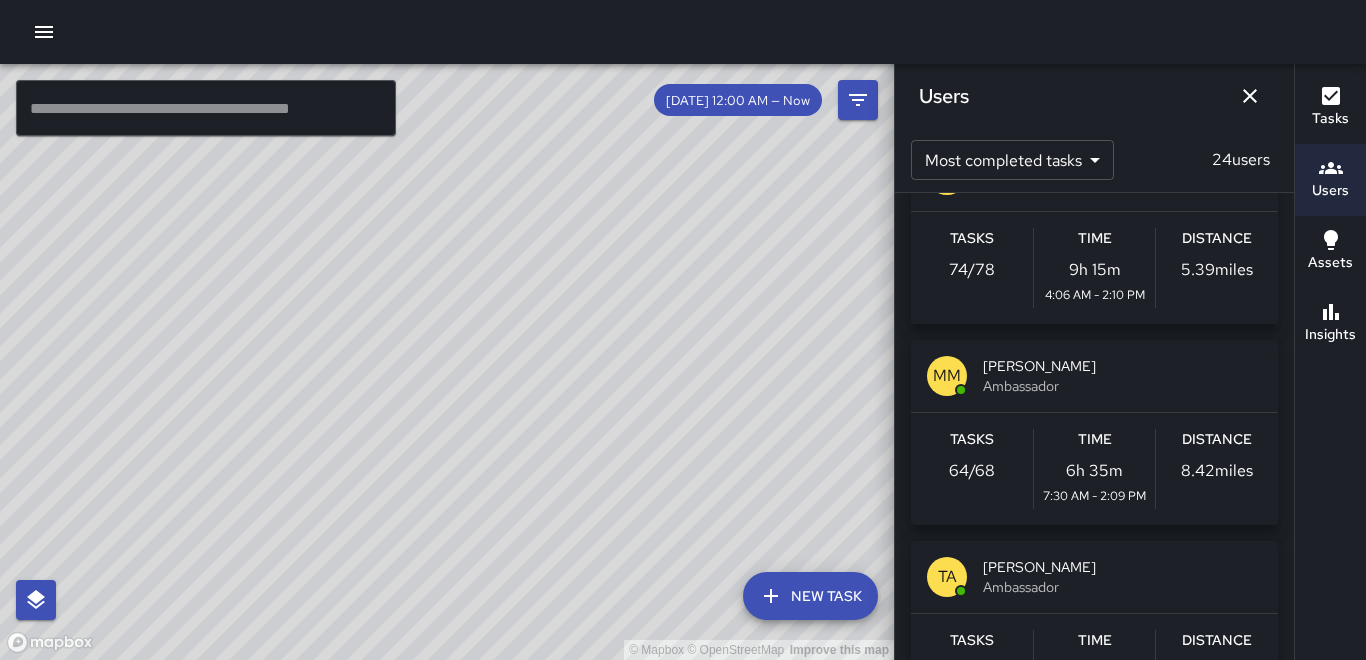 scroll, scrollTop: 100, scrollLeft: 0, axis: vertical 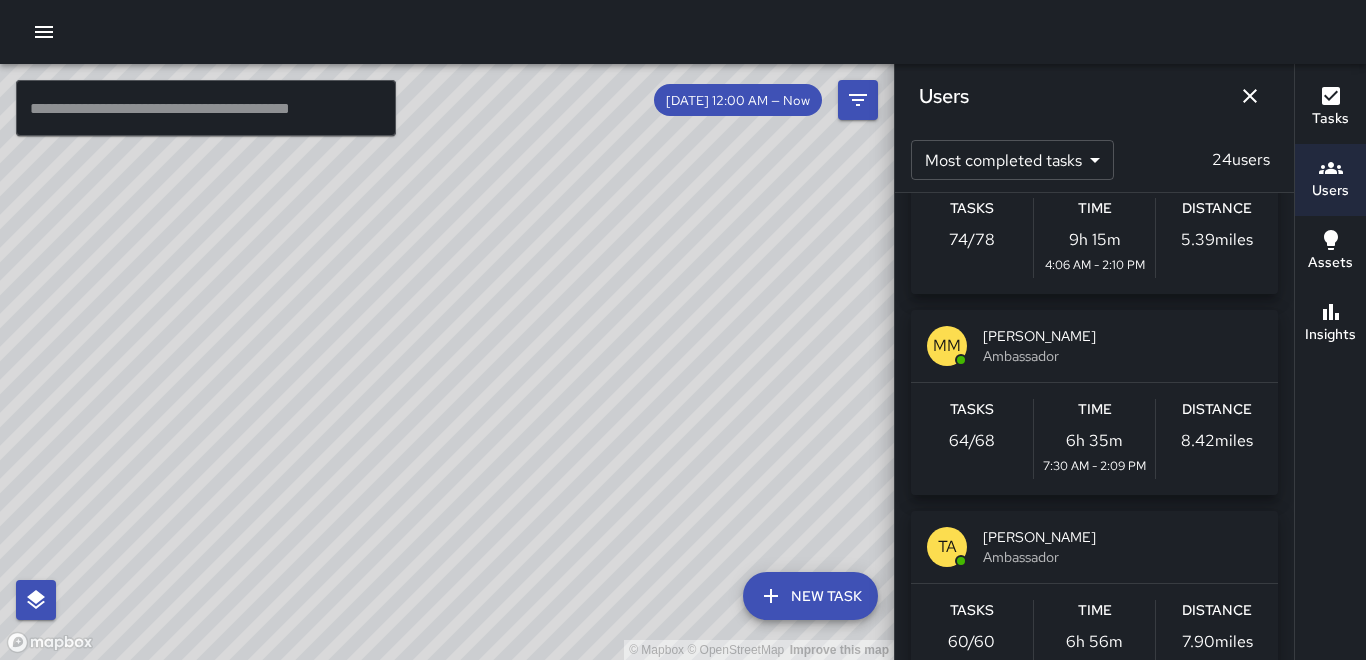 click on "8.42  miles" at bounding box center [1217, 441] 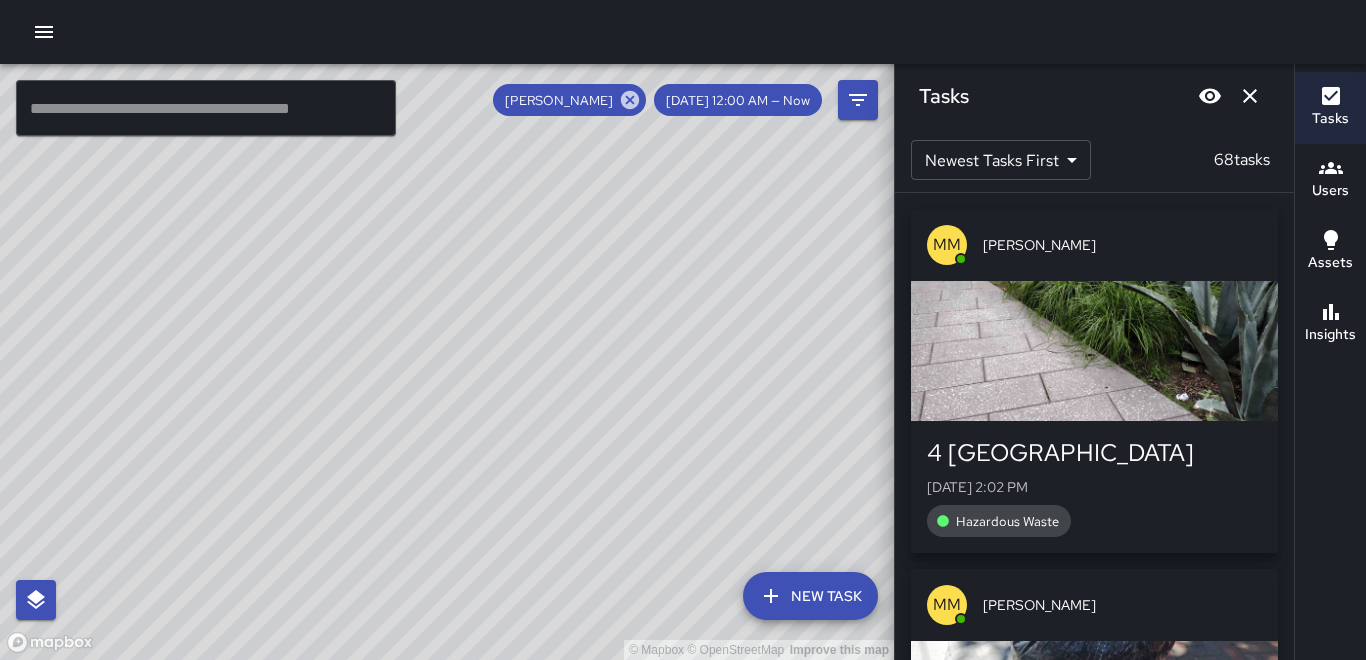 click at bounding box center [1094, 351] 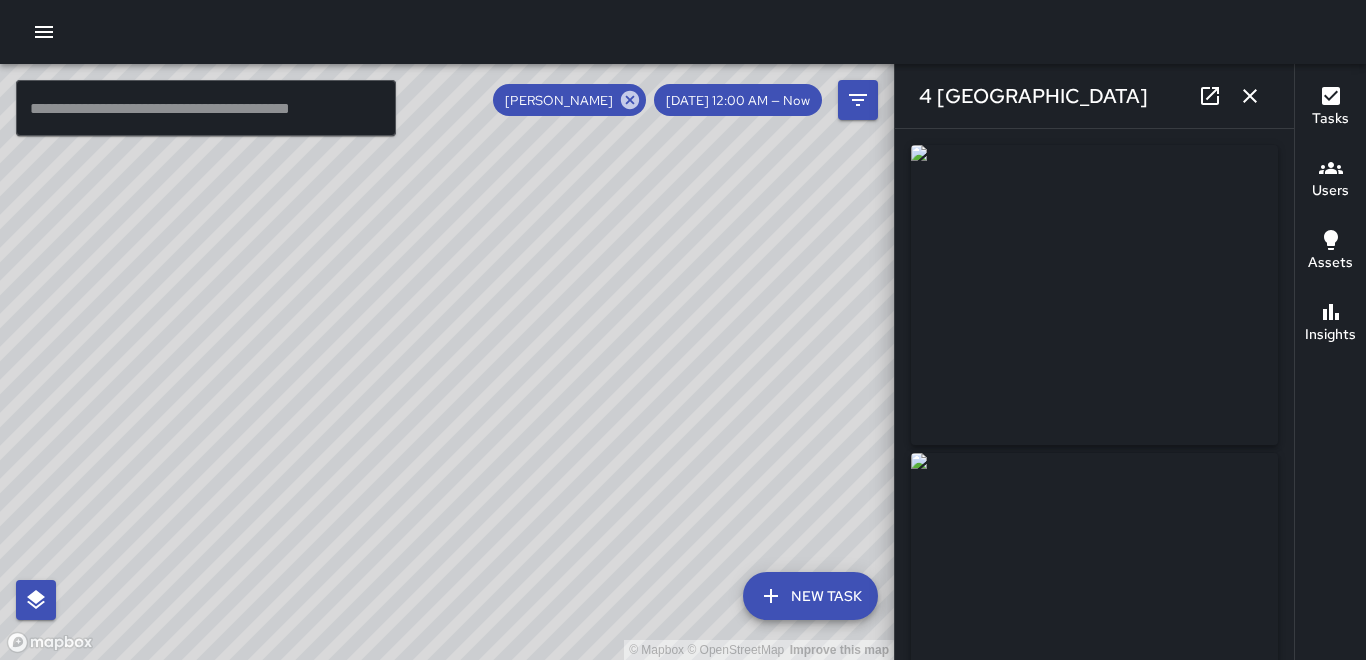 type on "**********" 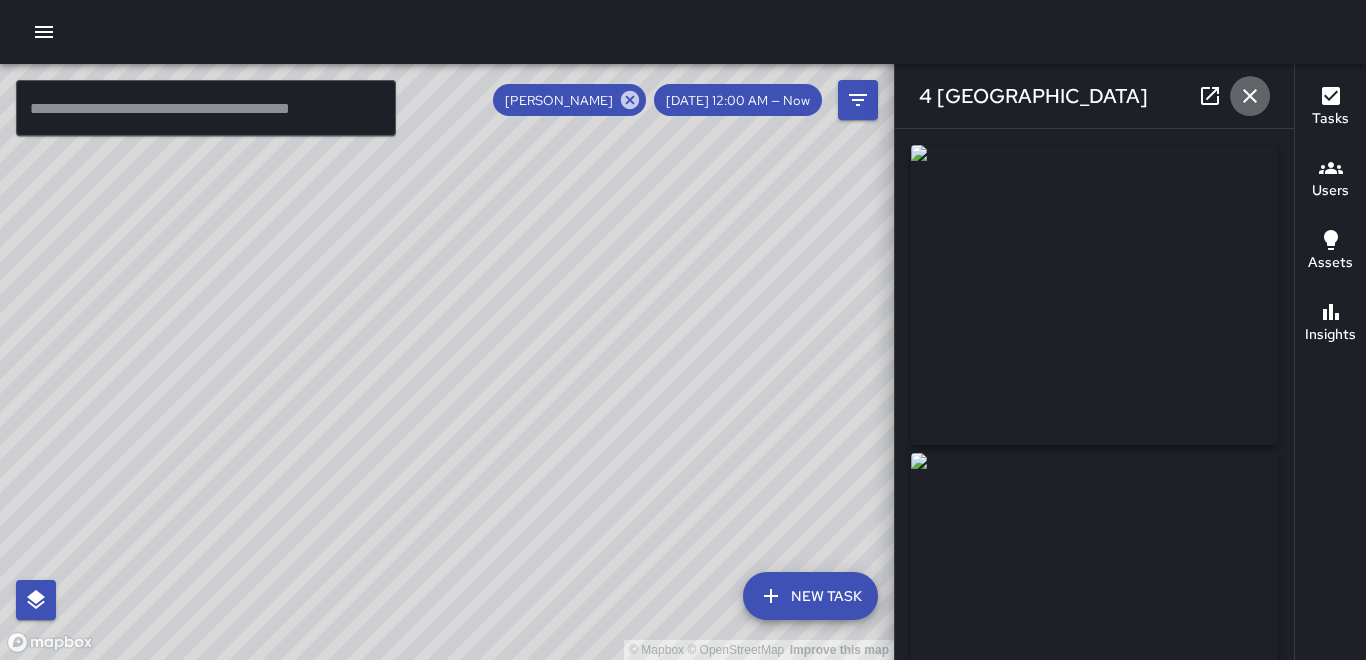 drag, startPoint x: 1092, startPoint y: 315, endPoint x: 1247, endPoint y: 96, distance: 268.30206 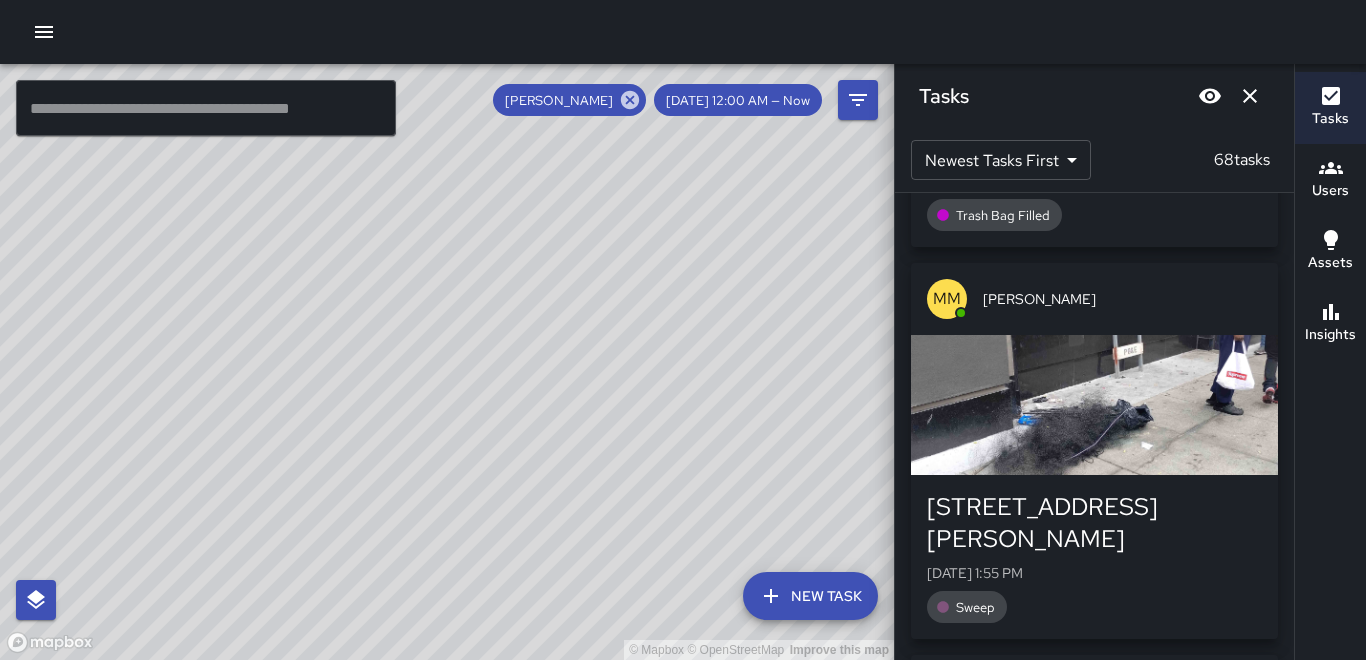 scroll, scrollTop: 700, scrollLeft: 0, axis: vertical 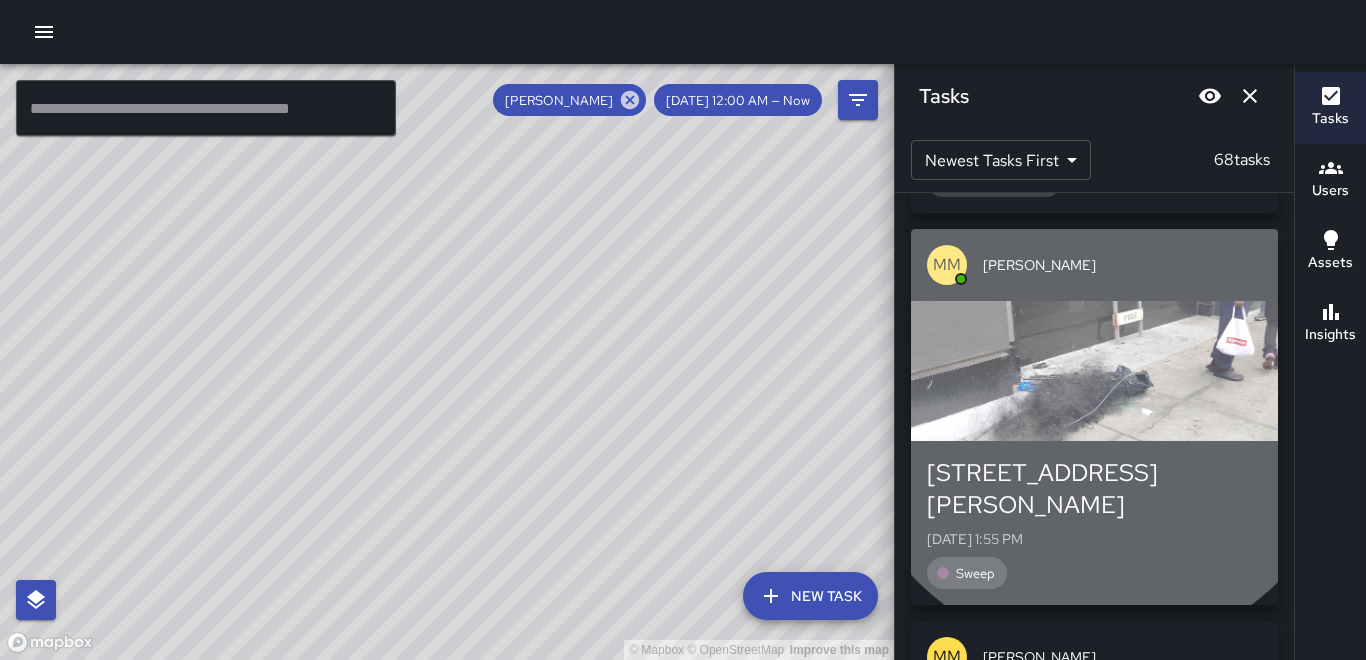 click at bounding box center (1094, 371) 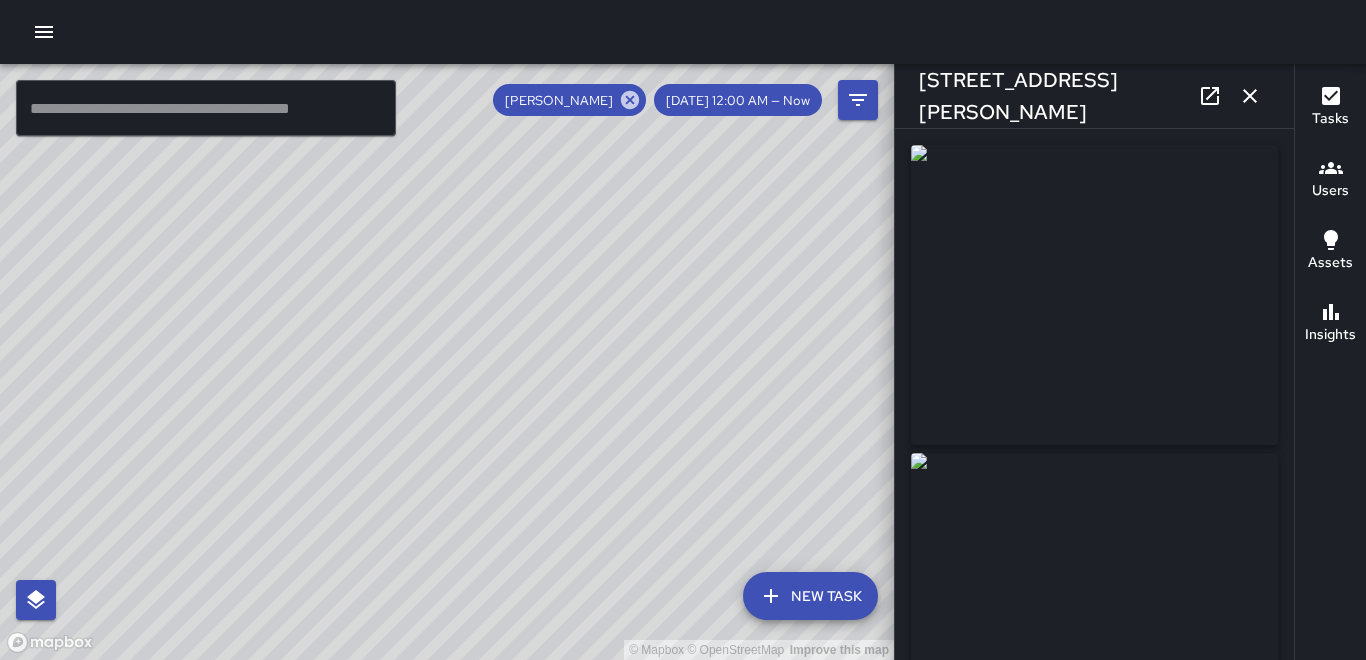 type on "**********" 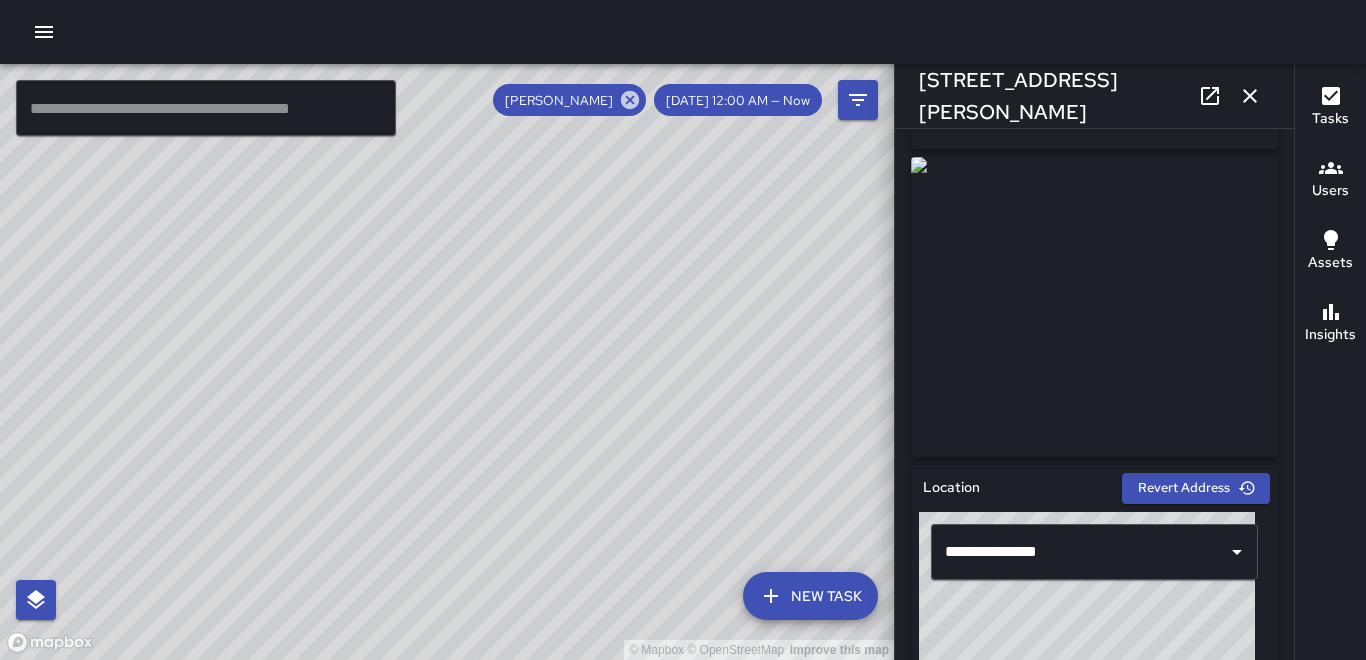scroll, scrollTop: 300, scrollLeft: 0, axis: vertical 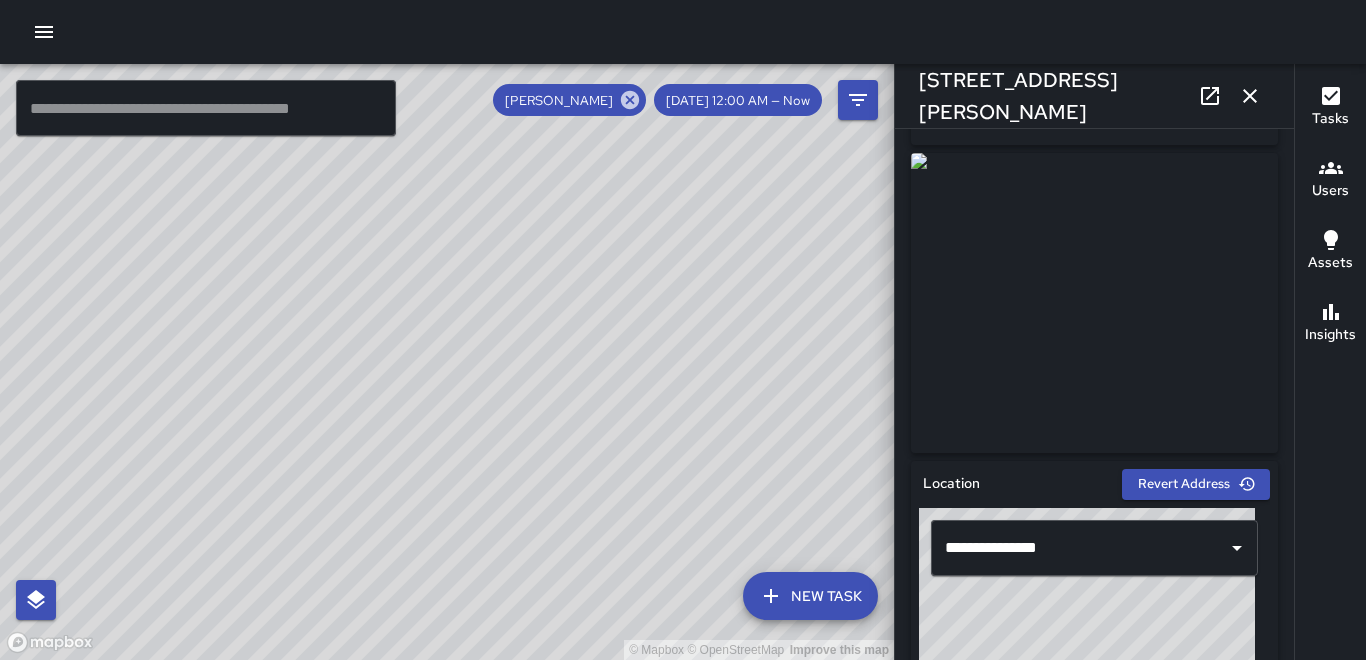 click 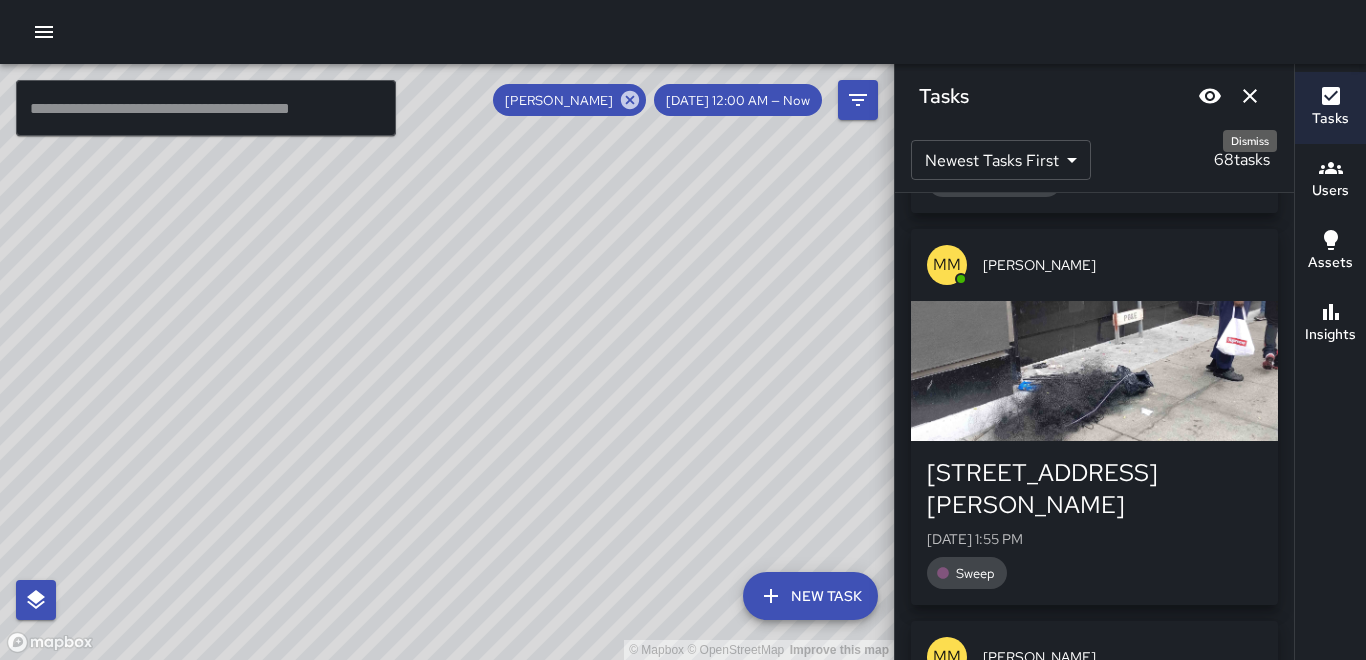 click 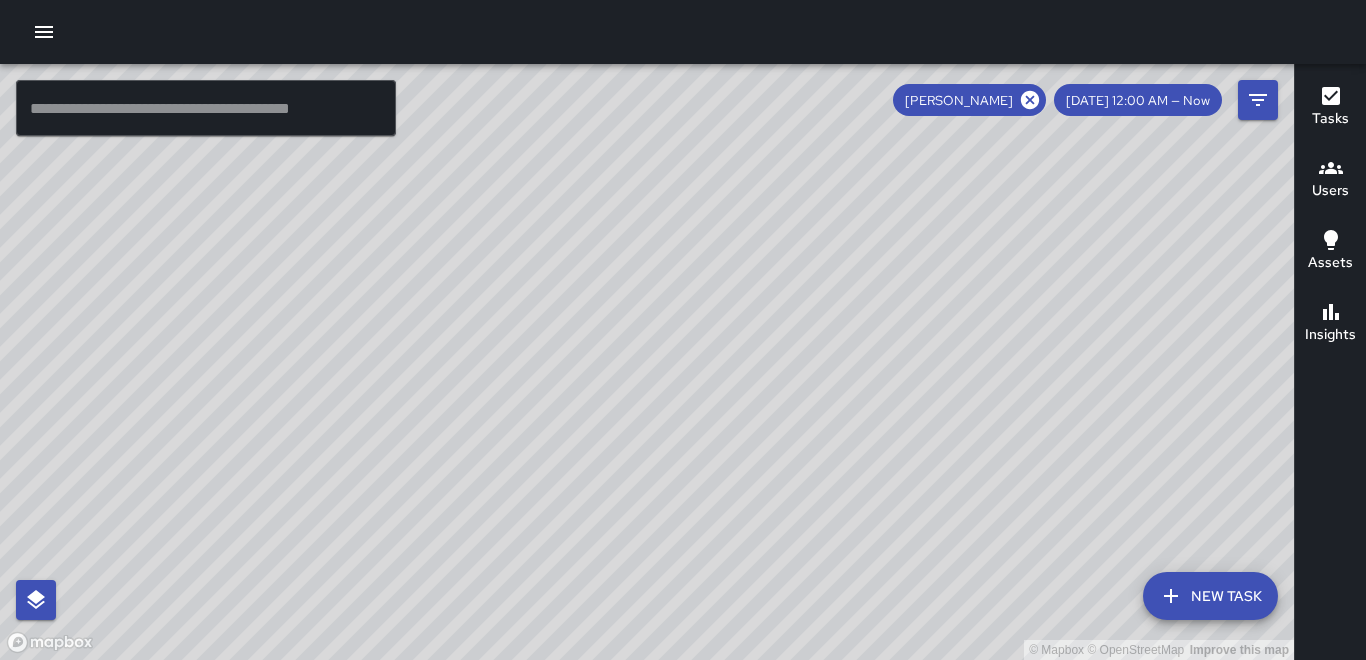 click 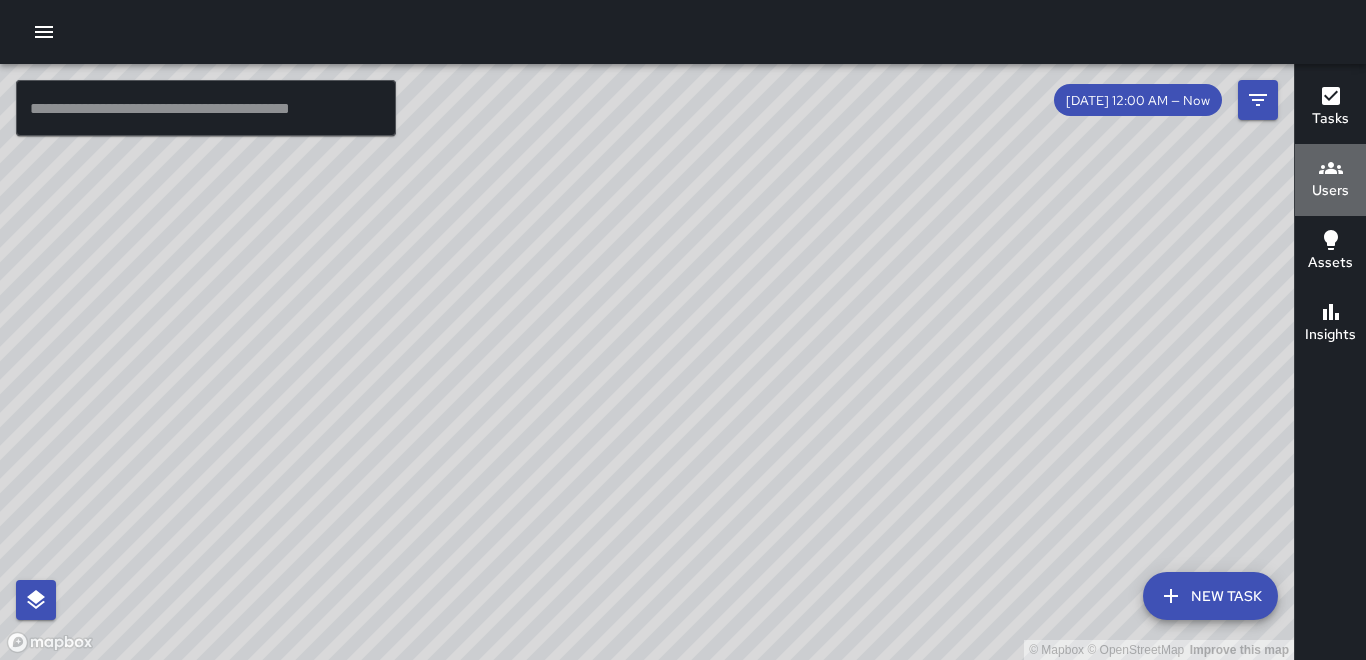 click on "Users" at bounding box center [1330, 191] 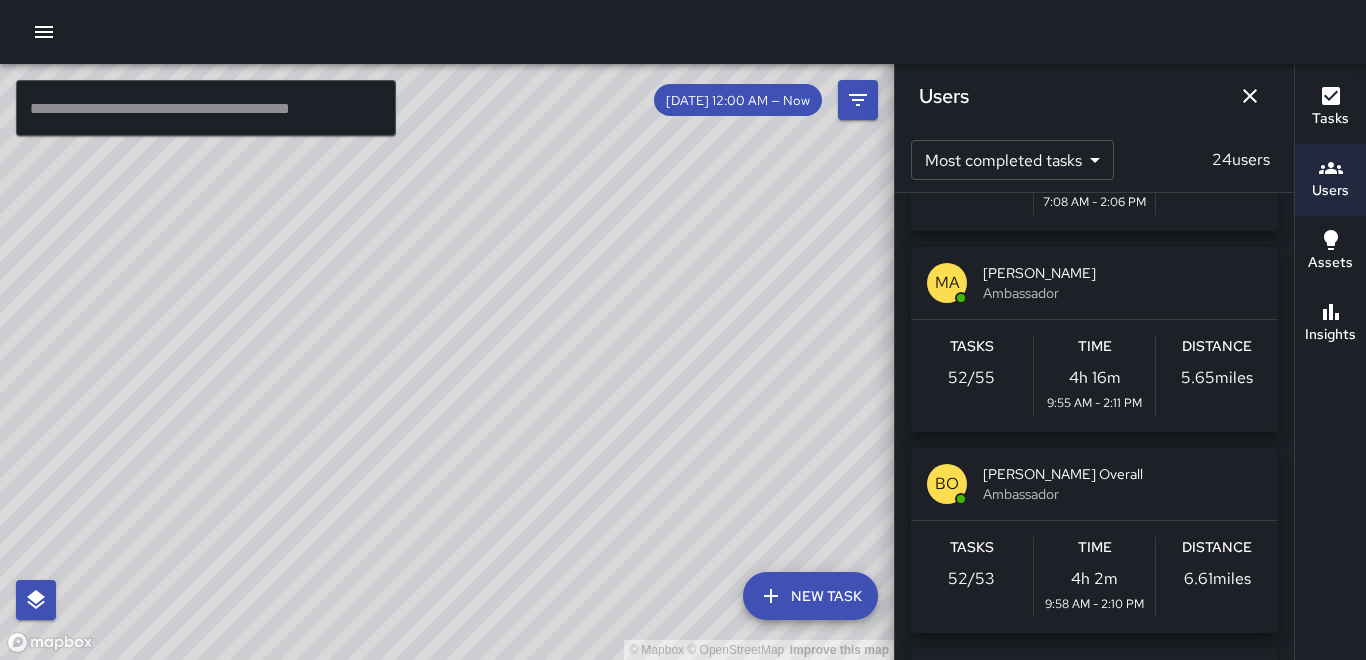 scroll, scrollTop: 600, scrollLeft: 0, axis: vertical 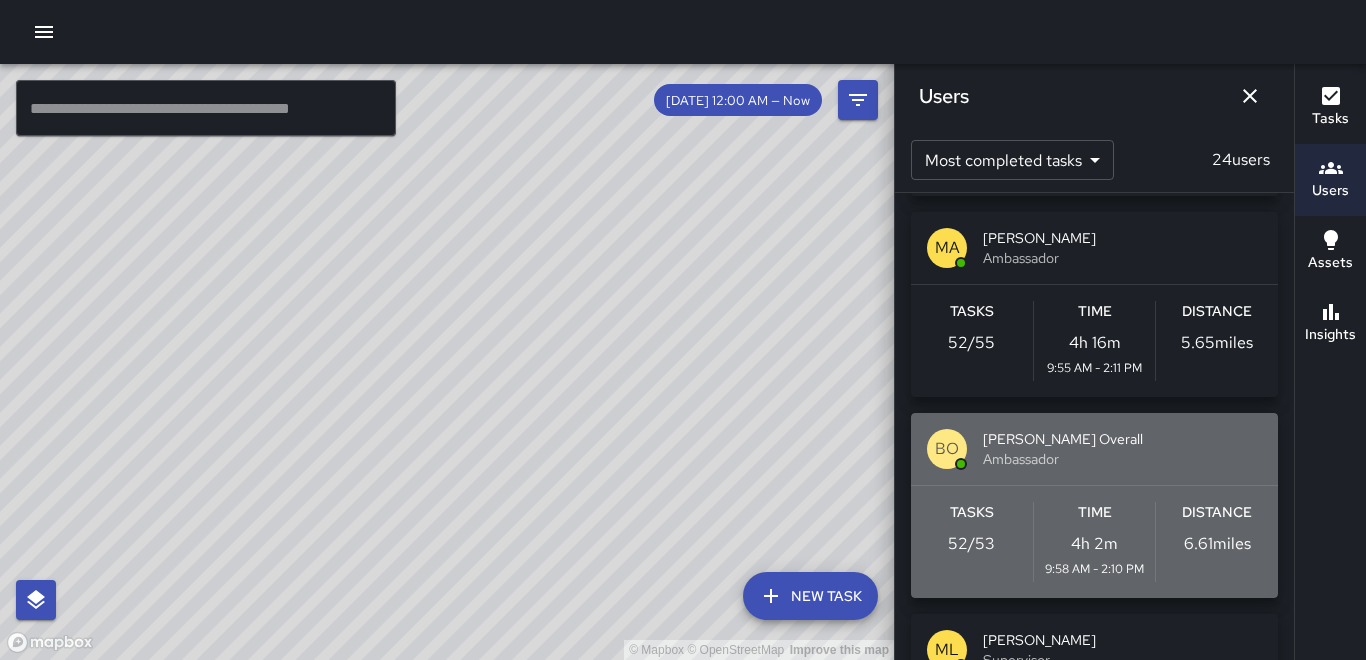 click on "Distance 6.61  miles" at bounding box center (1217, 542) 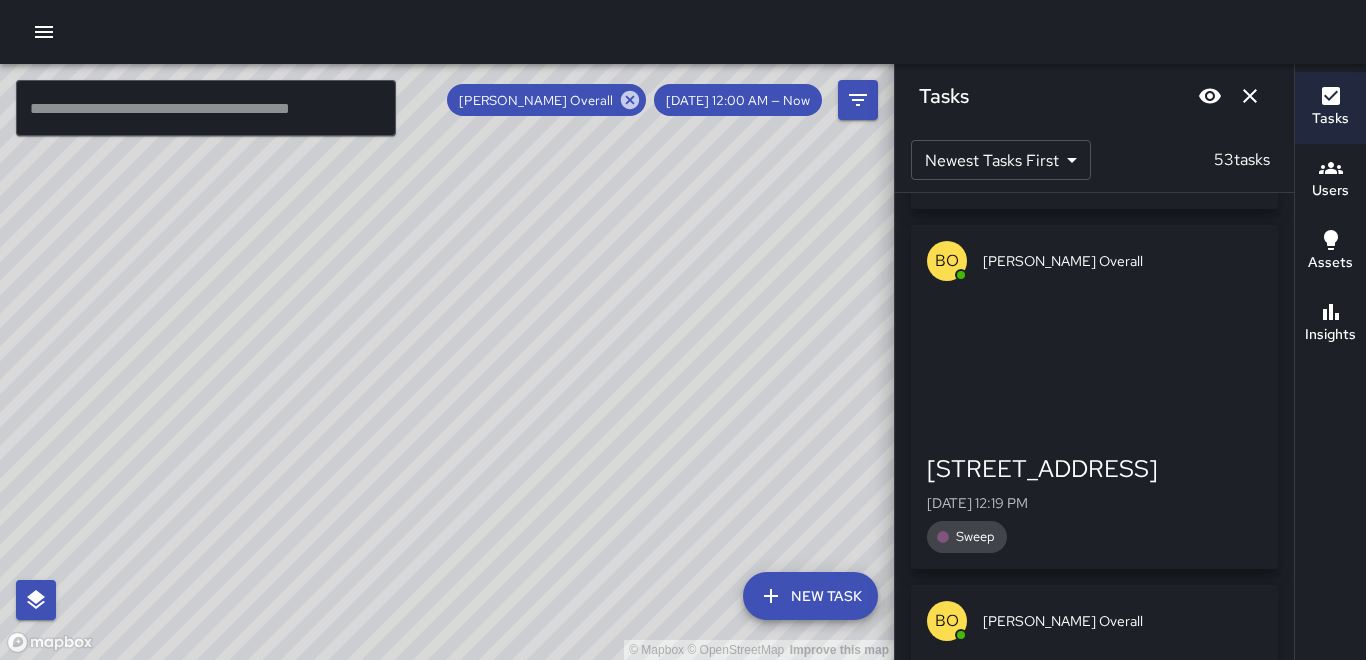 scroll, scrollTop: 8900, scrollLeft: 0, axis: vertical 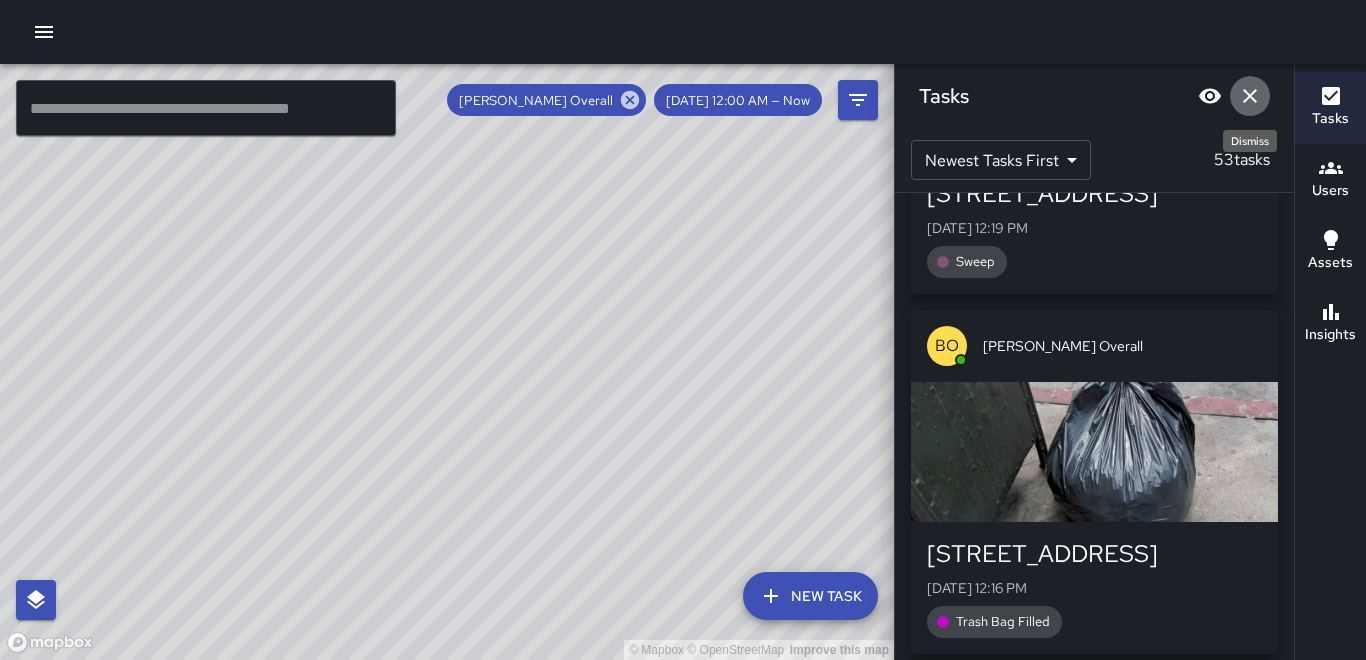 click 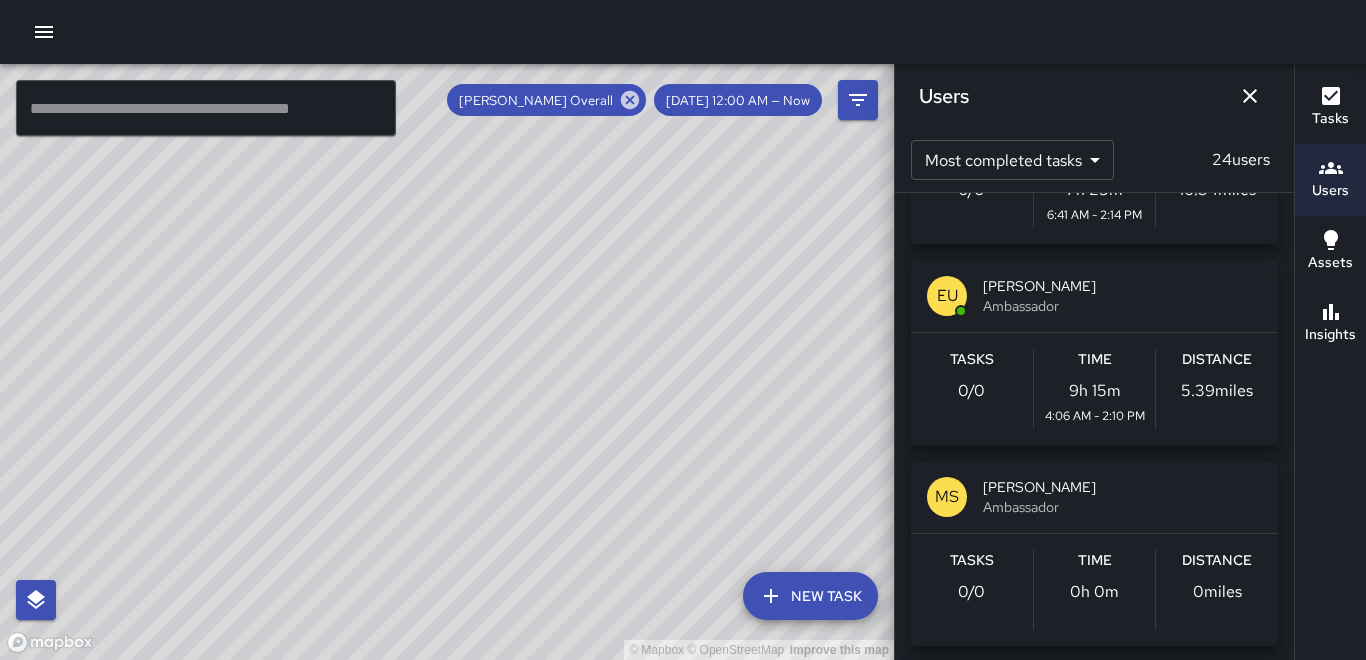 scroll, scrollTop: 400, scrollLeft: 0, axis: vertical 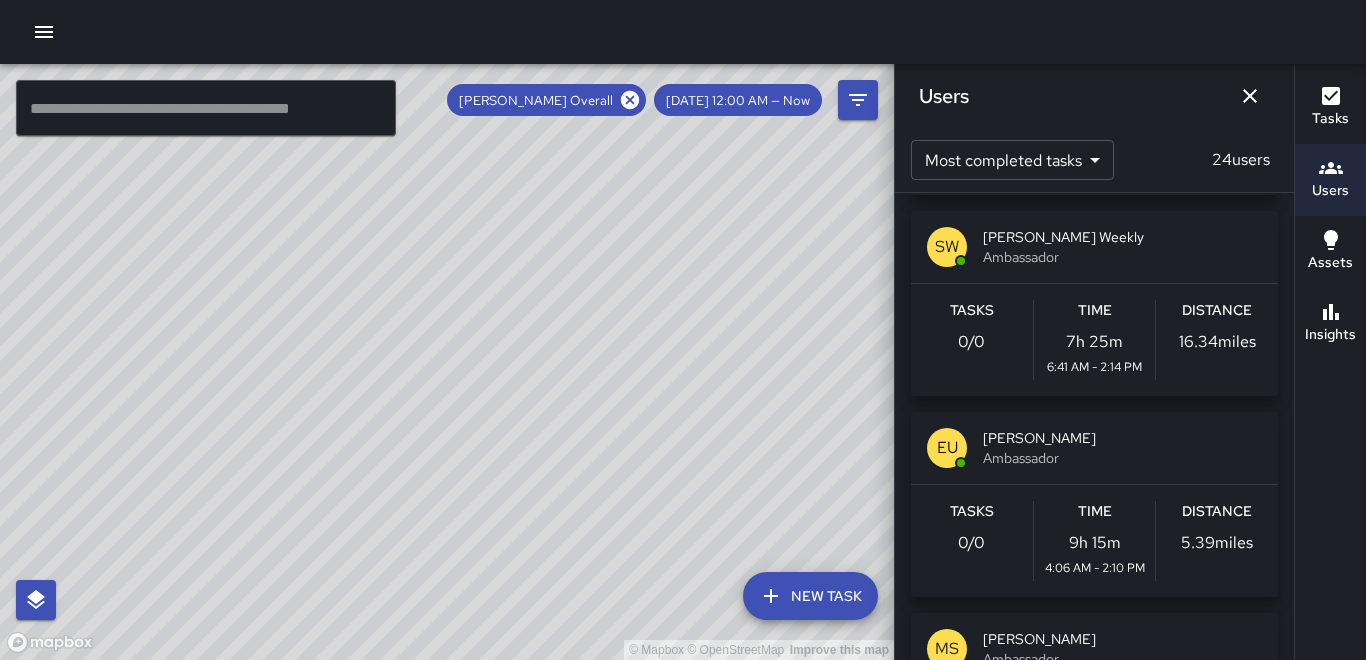 click 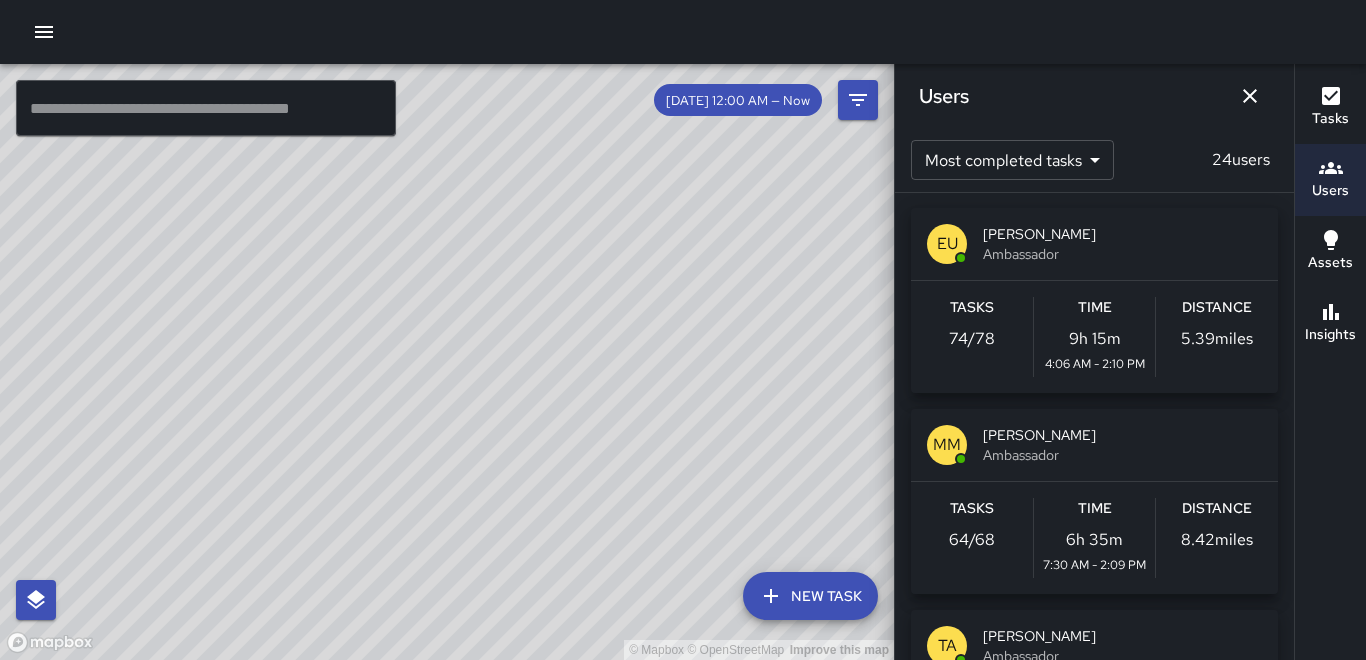 scroll, scrollTop: 0, scrollLeft: 0, axis: both 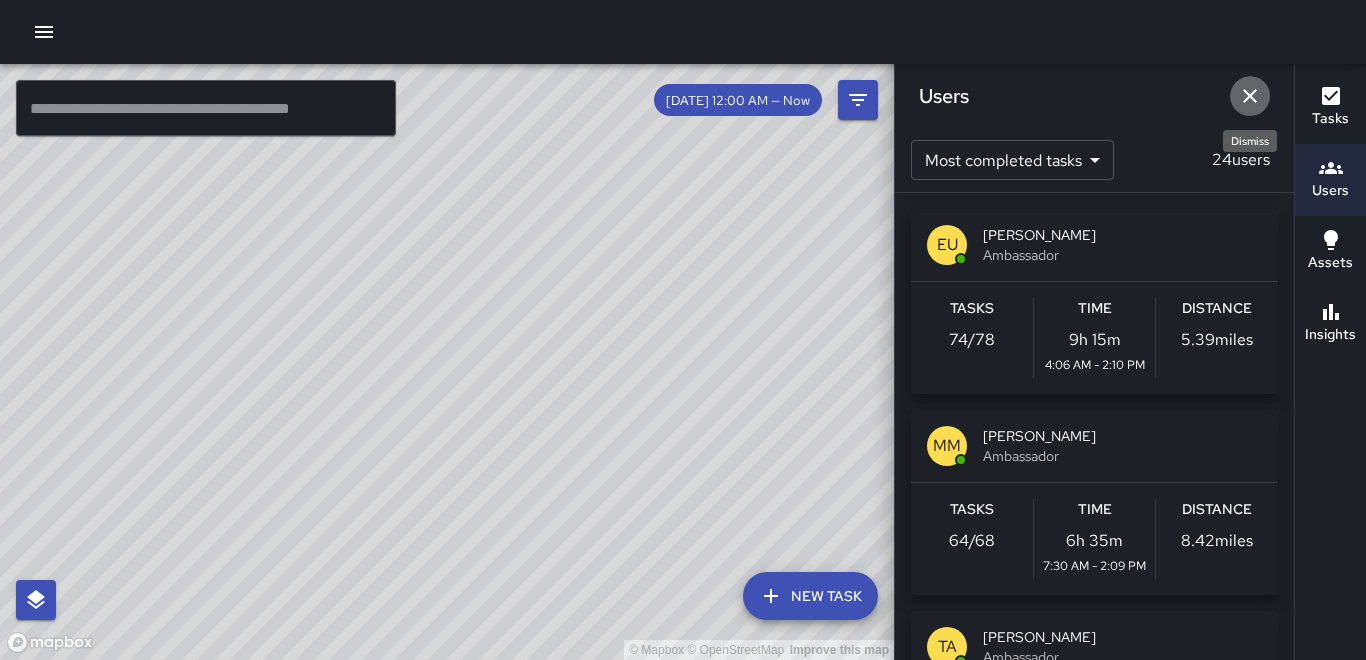click 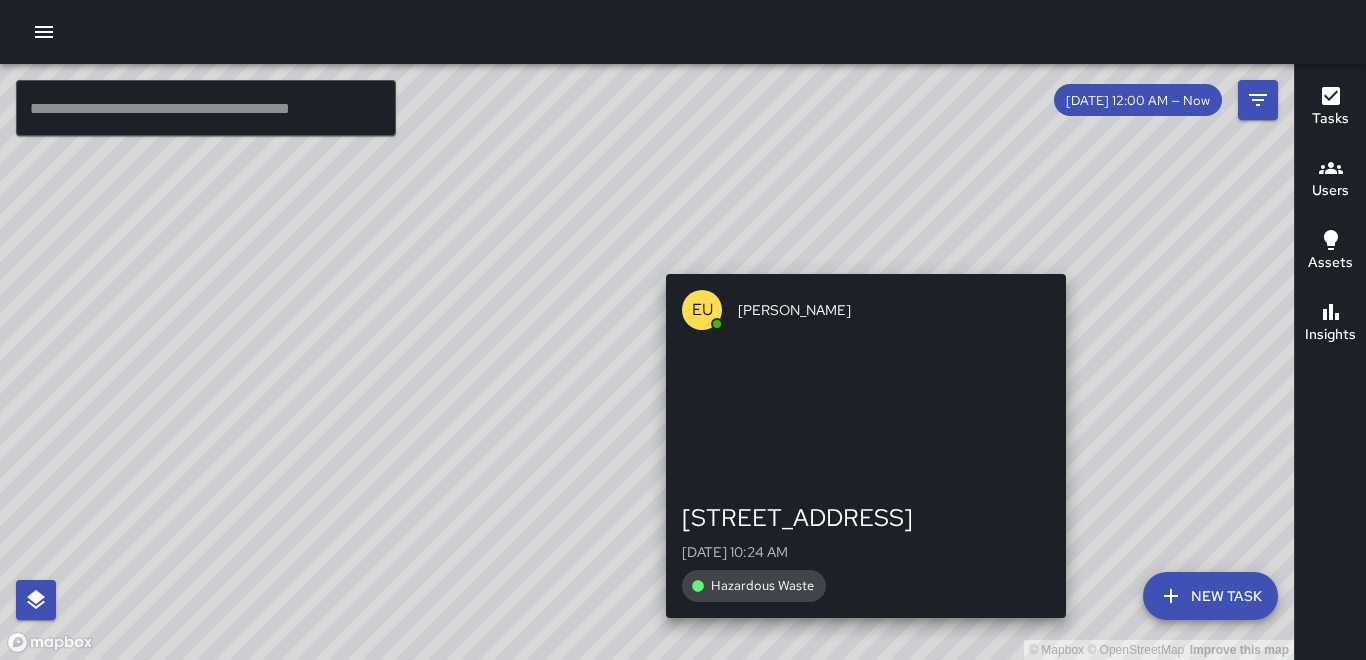 drag, startPoint x: 827, startPoint y: 464, endPoint x: 856, endPoint y: 261, distance: 205.06097 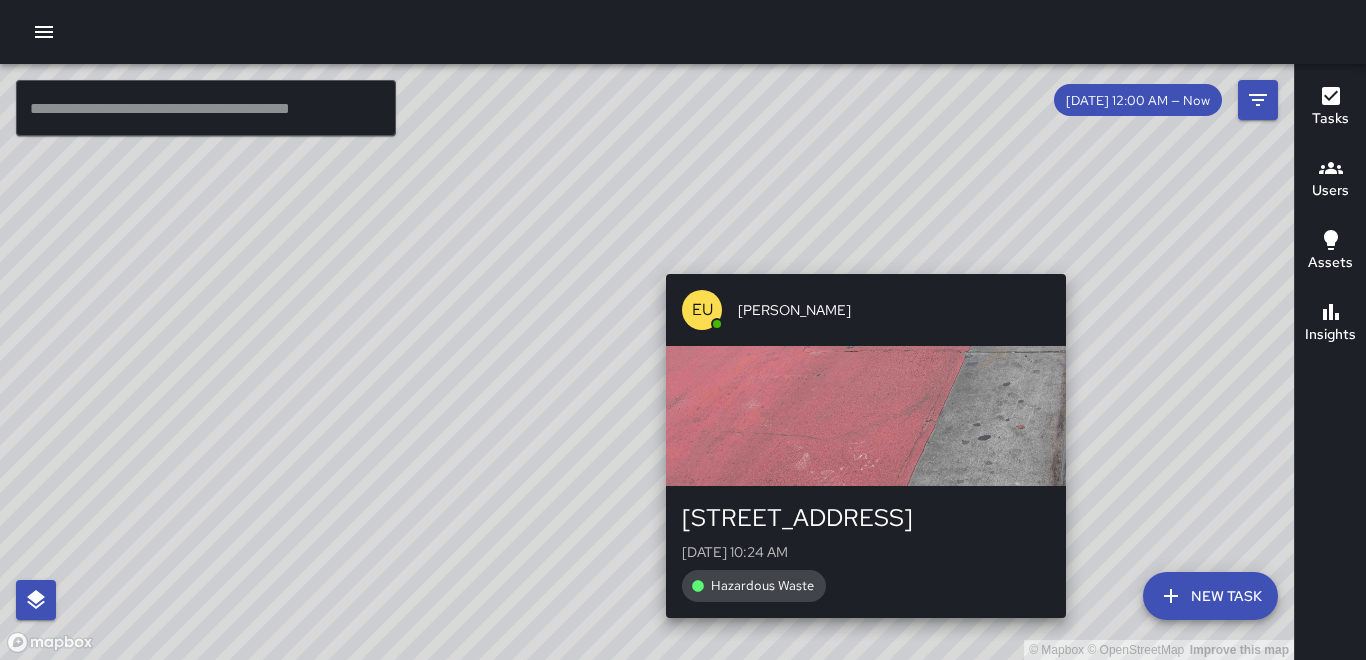 click on "© Mapbox   © OpenStreetMap   Improve this map EU Esmeraldo Urquia 993 Mission Street Wed, Jul 23, 10:24 AM Hazardous Waste" at bounding box center (647, 362) 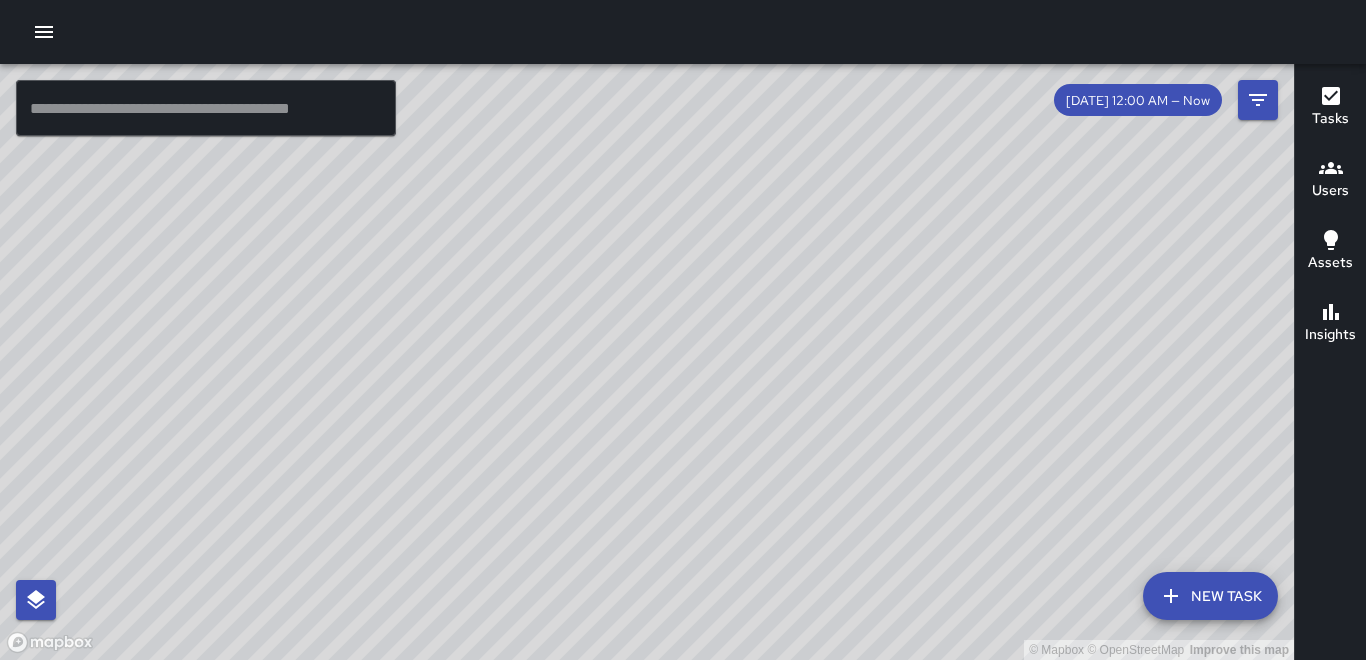 click on "© Mapbox   © OpenStreetMap   Improve this map SW Steadmon Weekly Ambassador Tasks 14  /  16 Time 7h 25m 6:41 AM - 2:14 PM Distance 16.34  miles" at bounding box center (647, 362) 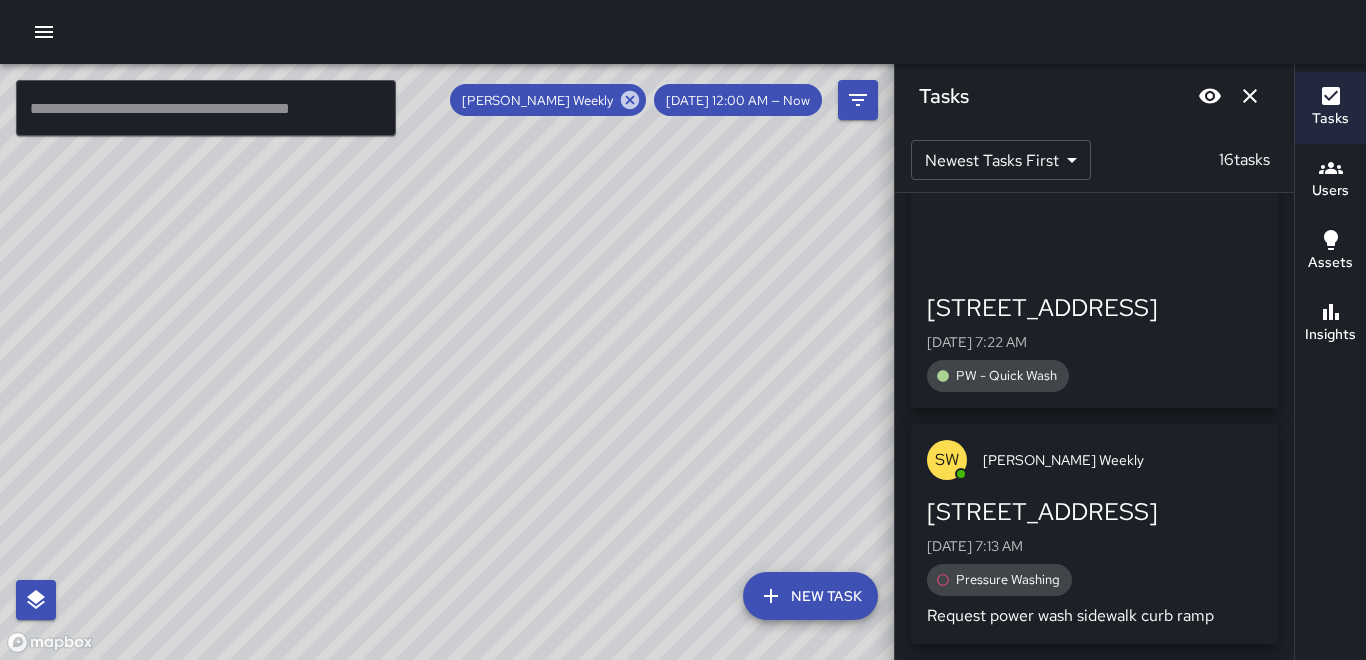 scroll, scrollTop: 5218, scrollLeft: 0, axis: vertical 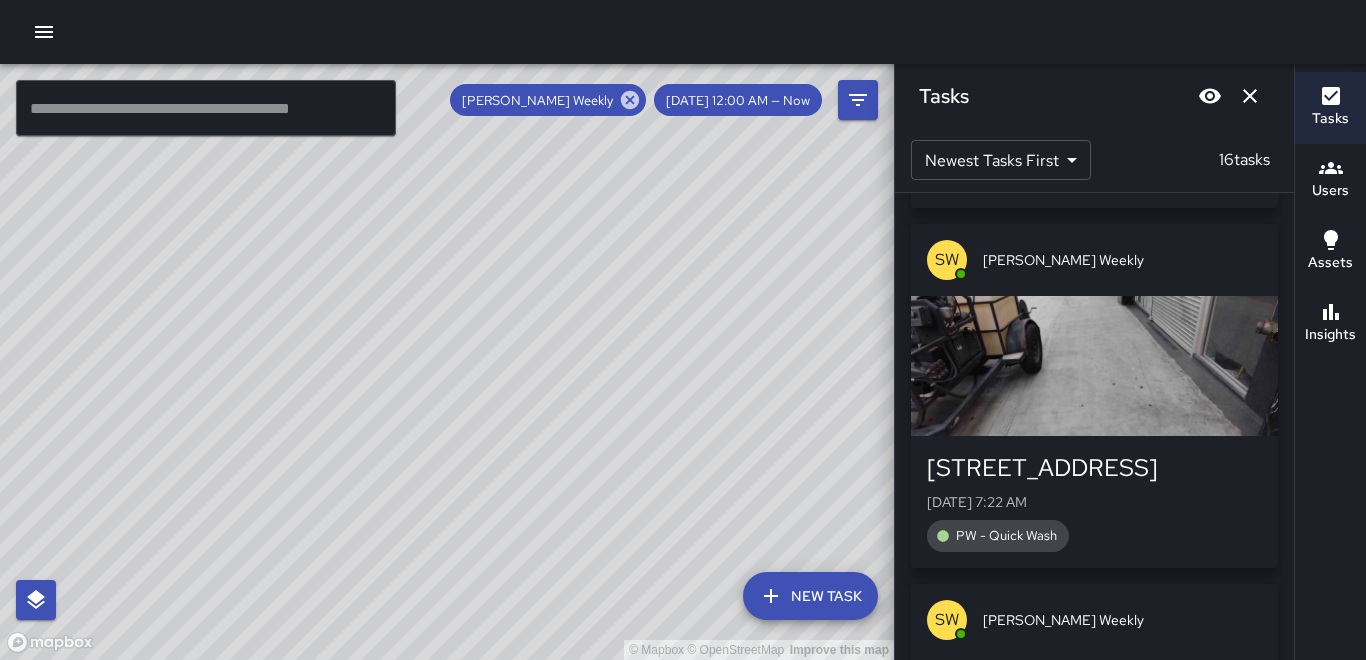 click at bounding box center [1094, 366] 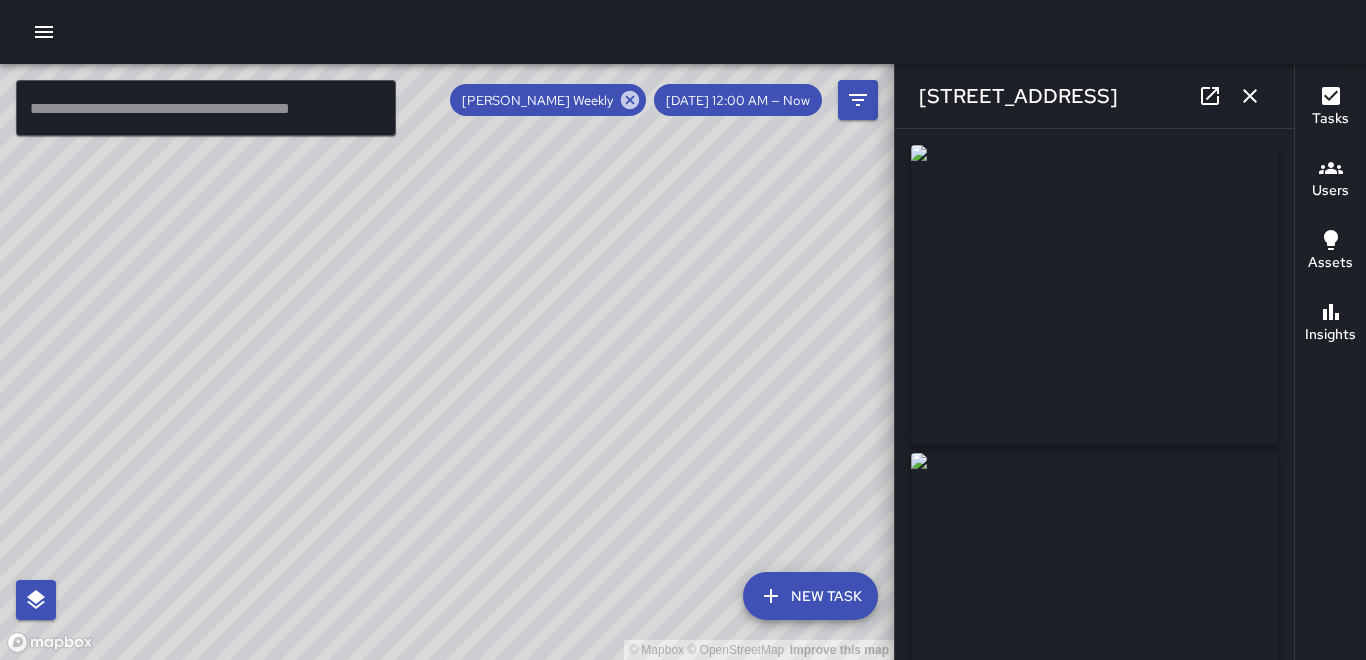 type on "**********" 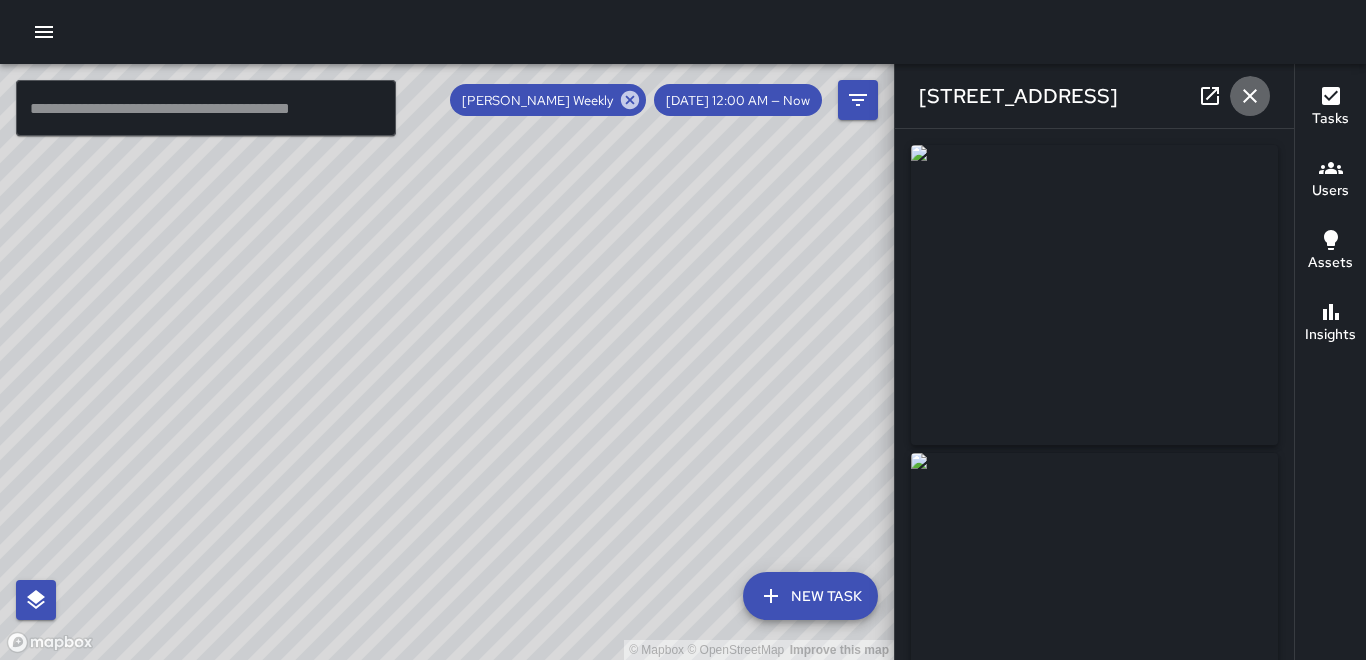 click 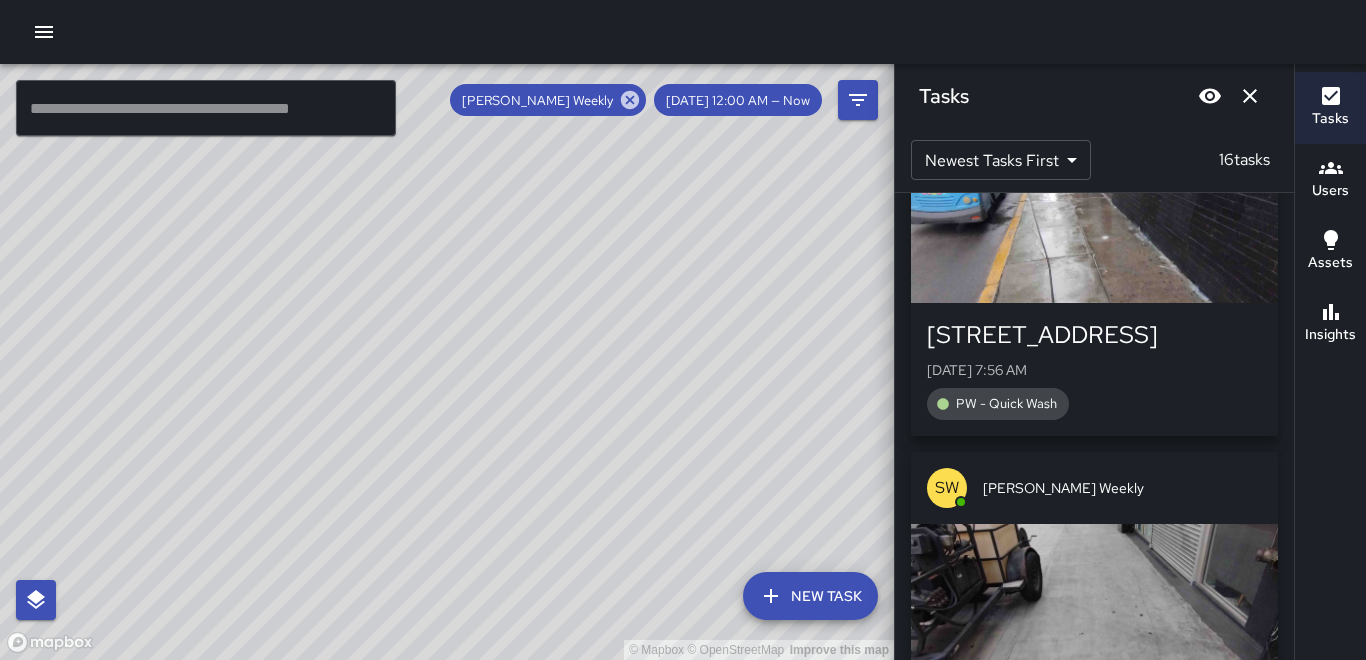 scroll, scrollTop: 5218, scrollLeft: 0, axis: vertical 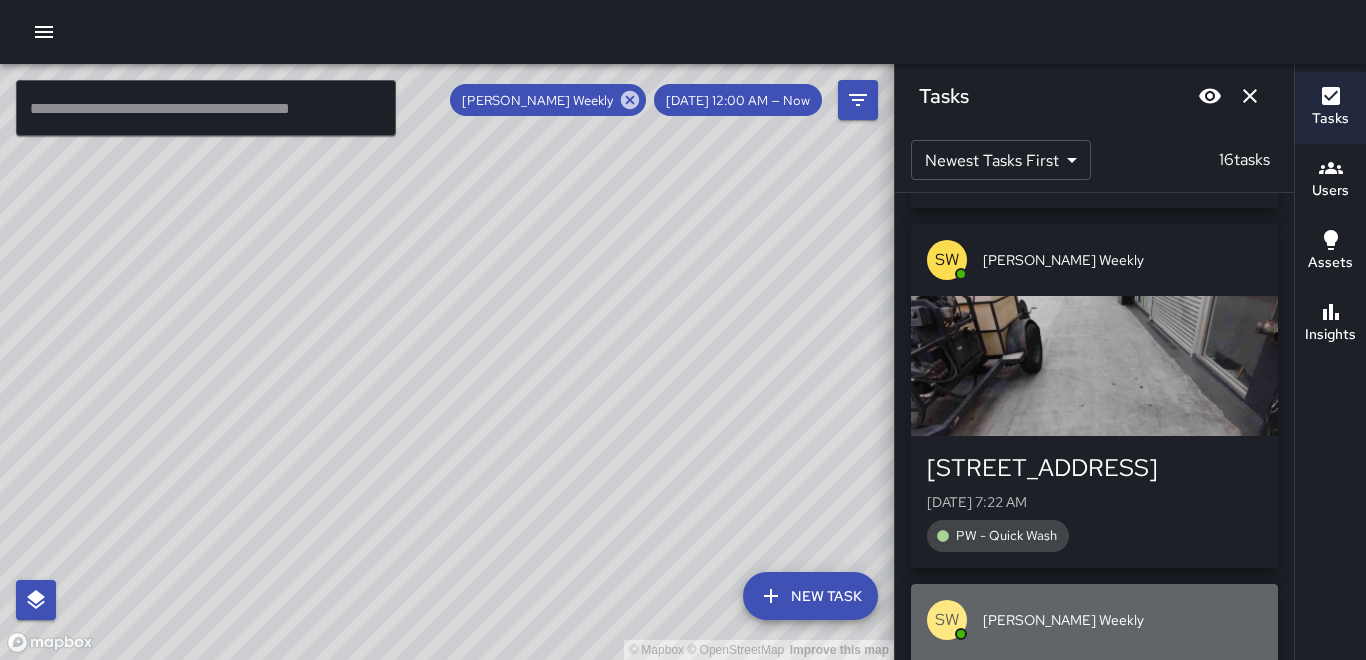 click on "Wed, Jul 23, 7:13 AM" at bounding box center (1094, 706) 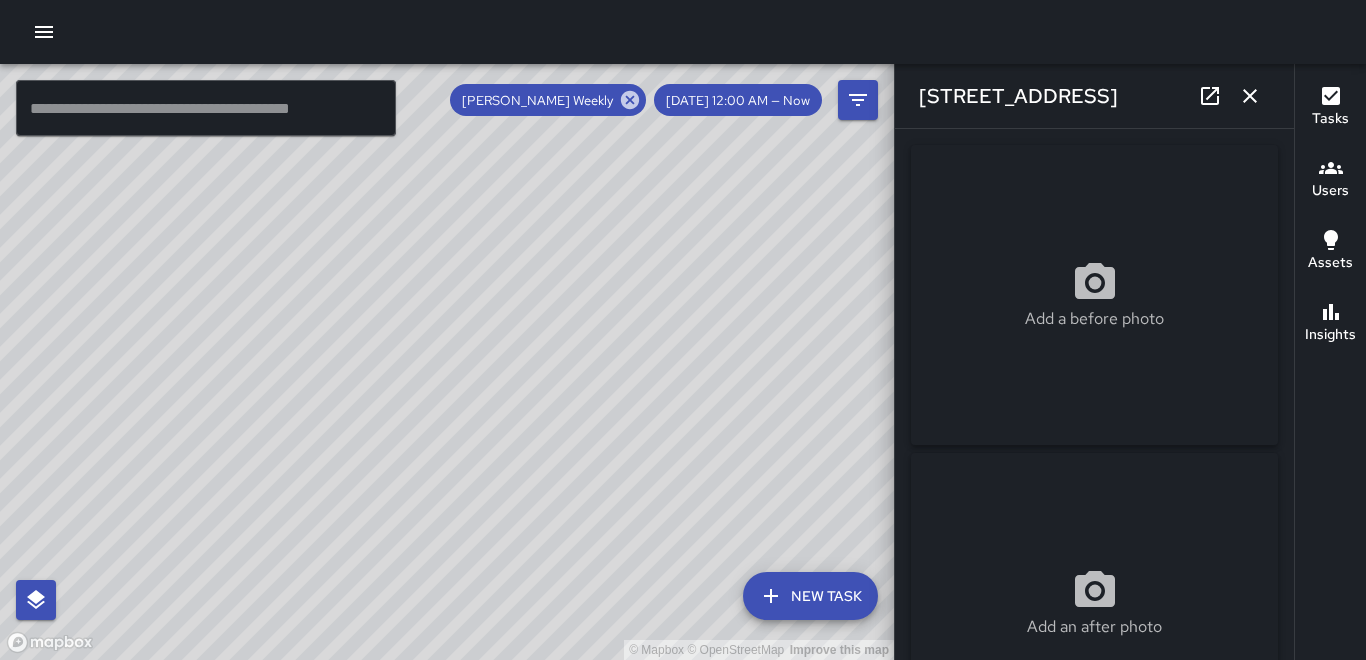 type on "**********" 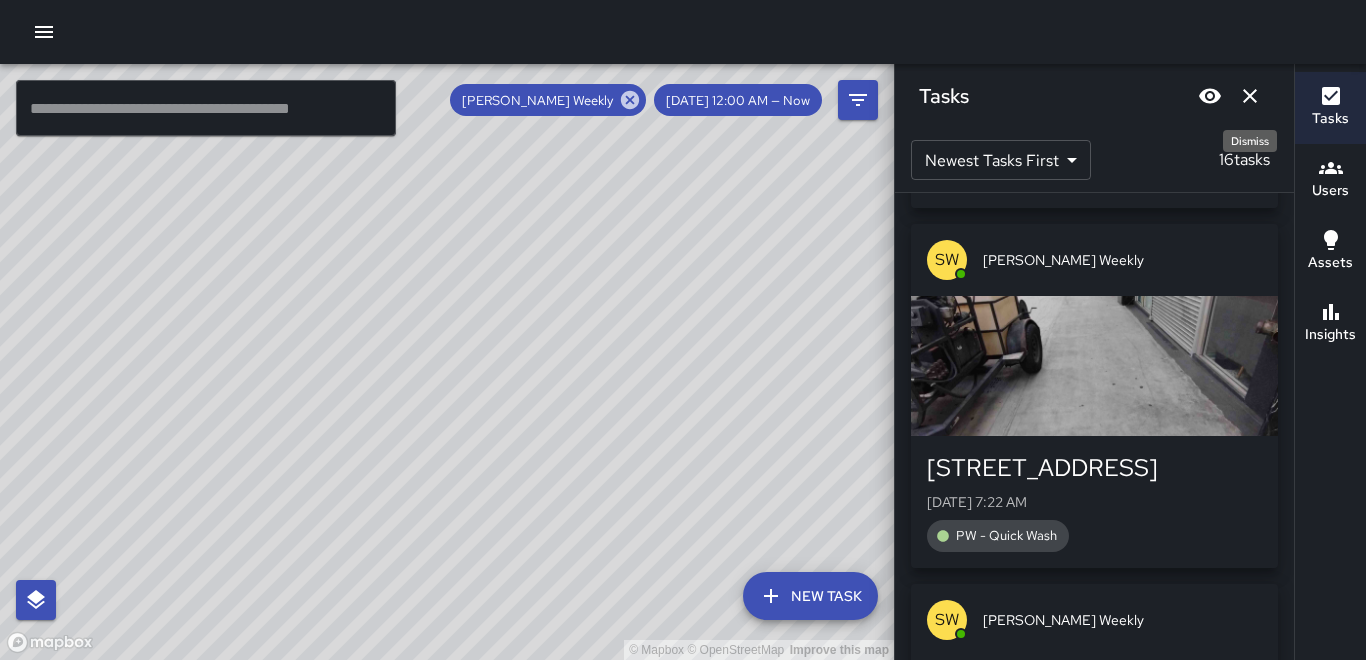 click 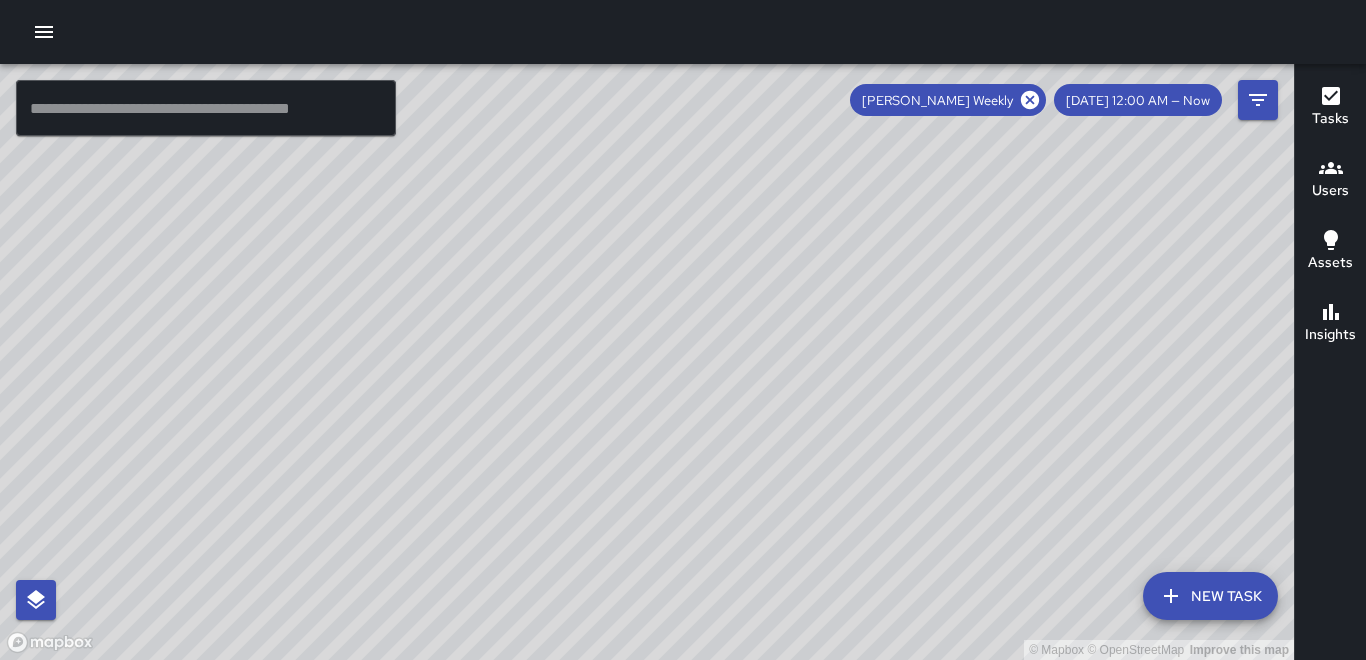 click 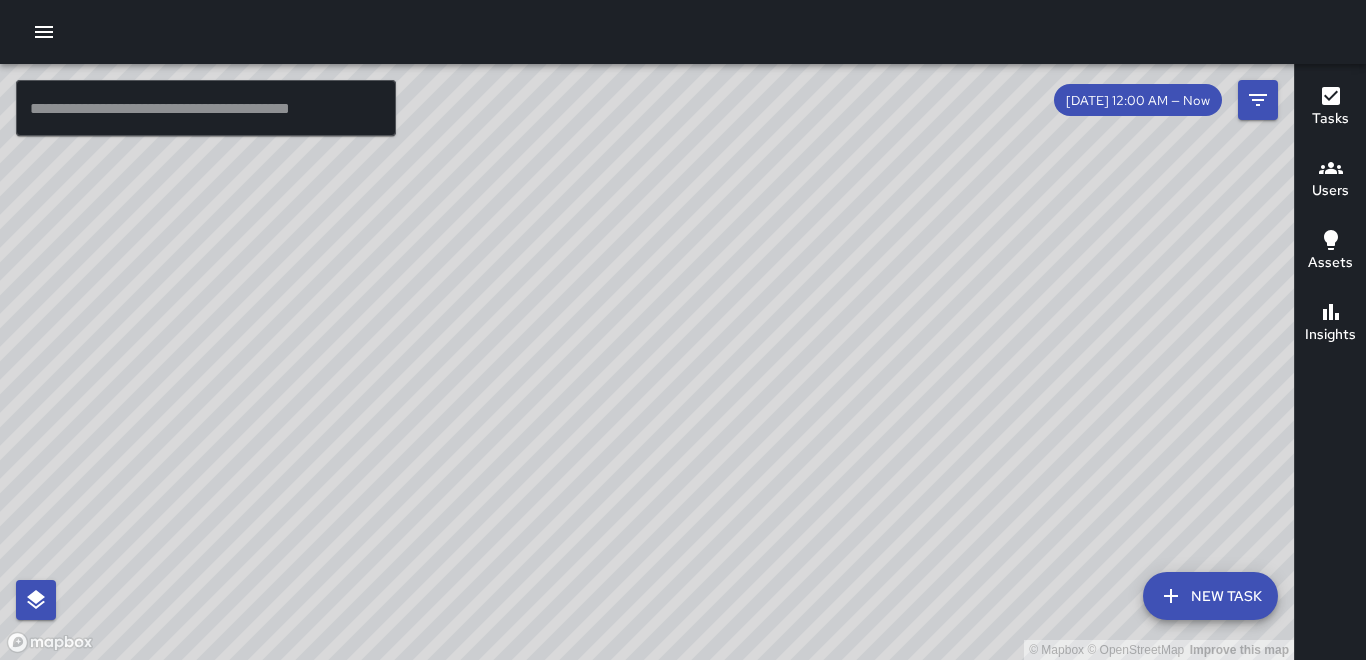 drag, startPoint x: 915, startPoint y: 431, endPoint x: 871, endPoint y: 344, distance: 97.49359 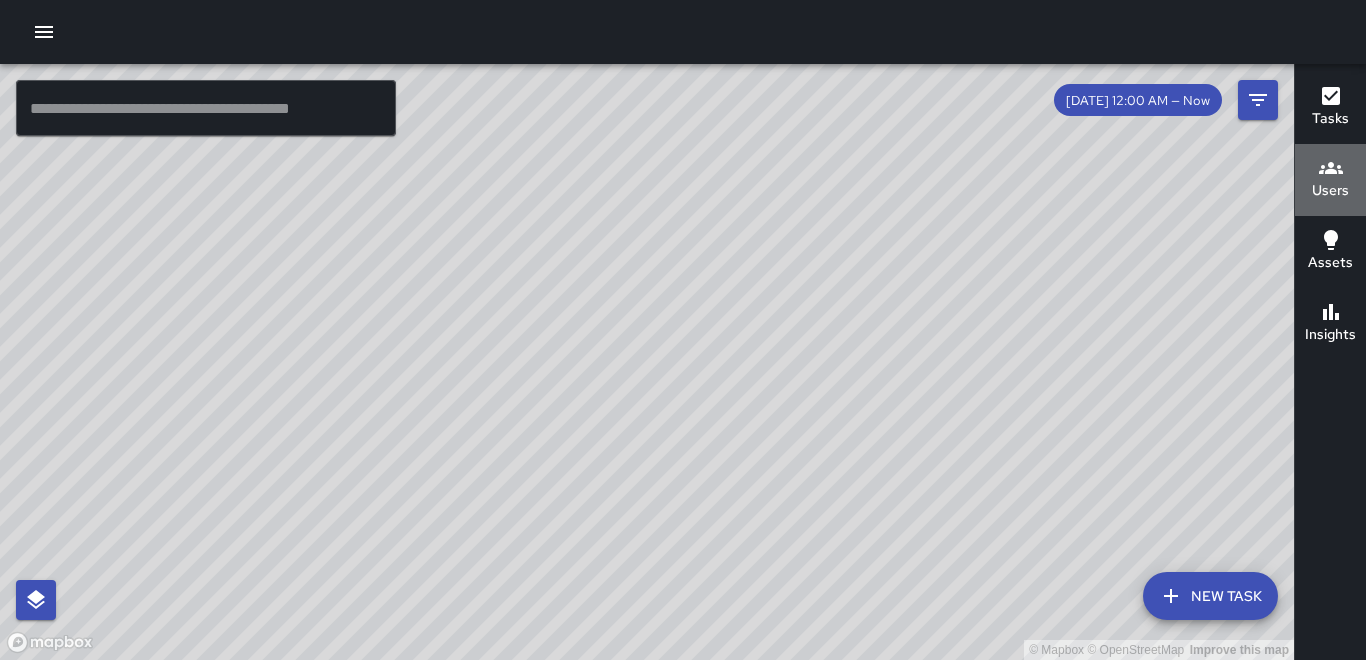 click 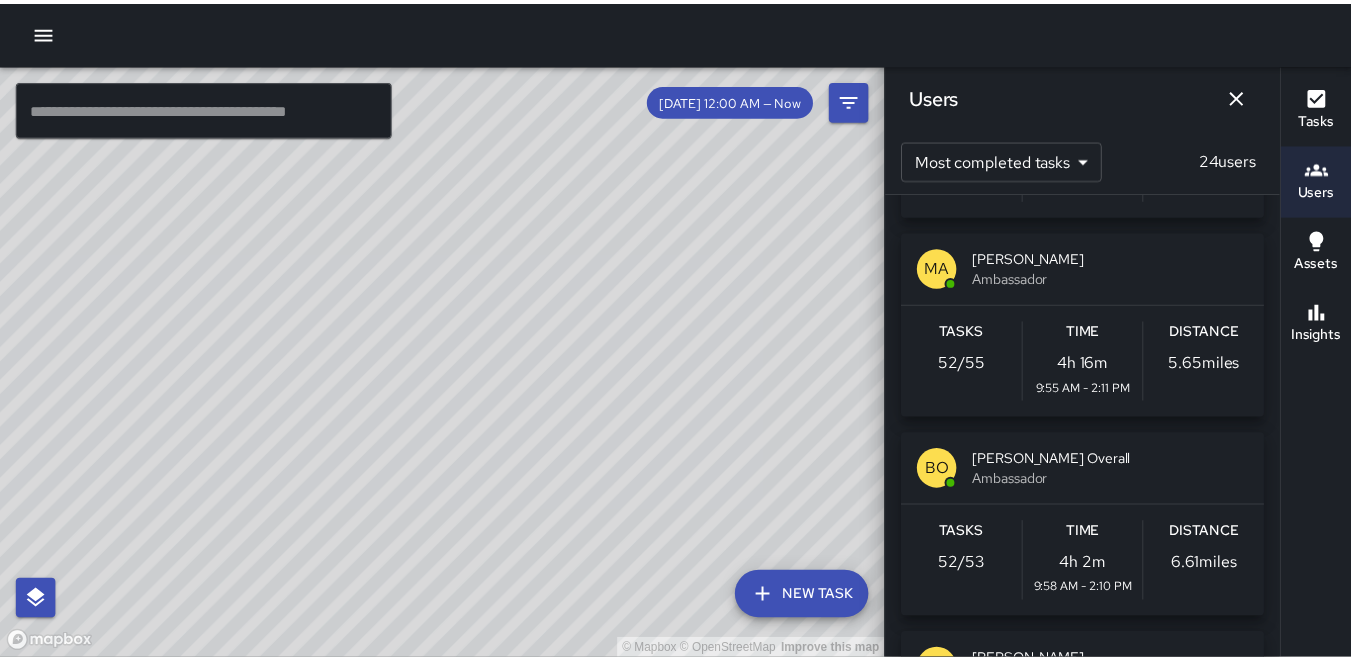 scroll, scrollTop: 600, scrollLeft: 0, axis: vertical 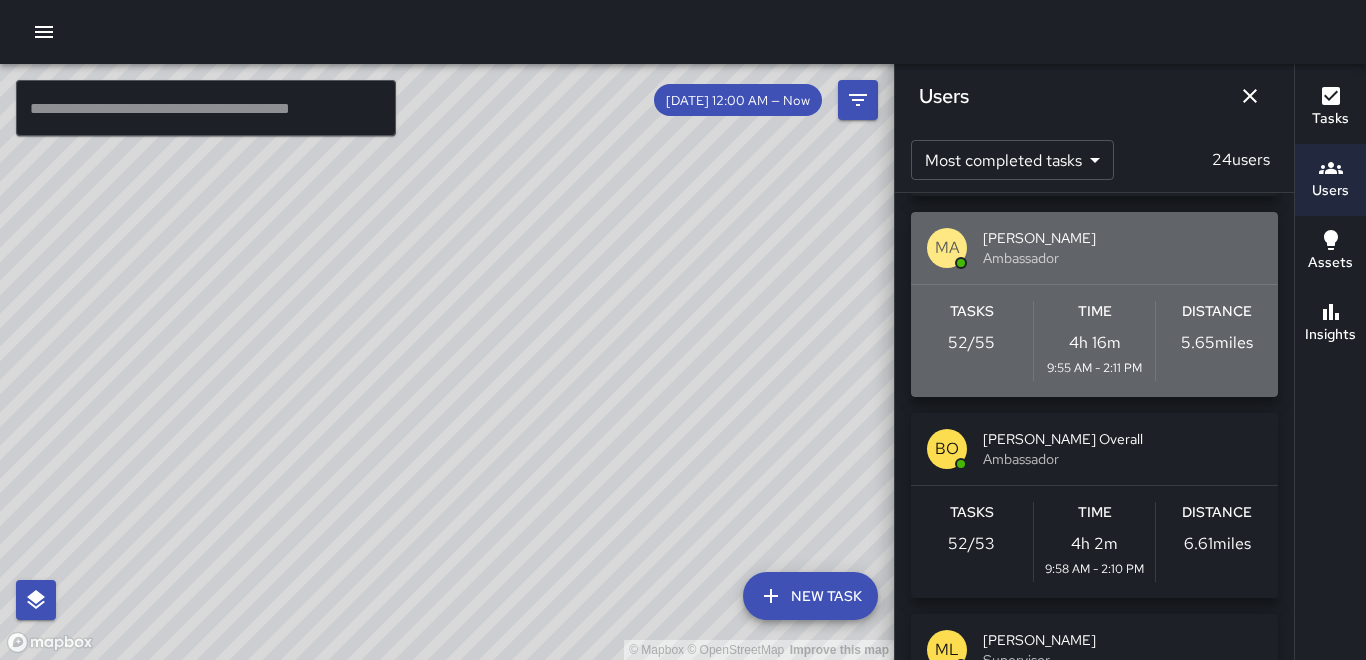 click on "Distance" at bounding box center [1217, 312] 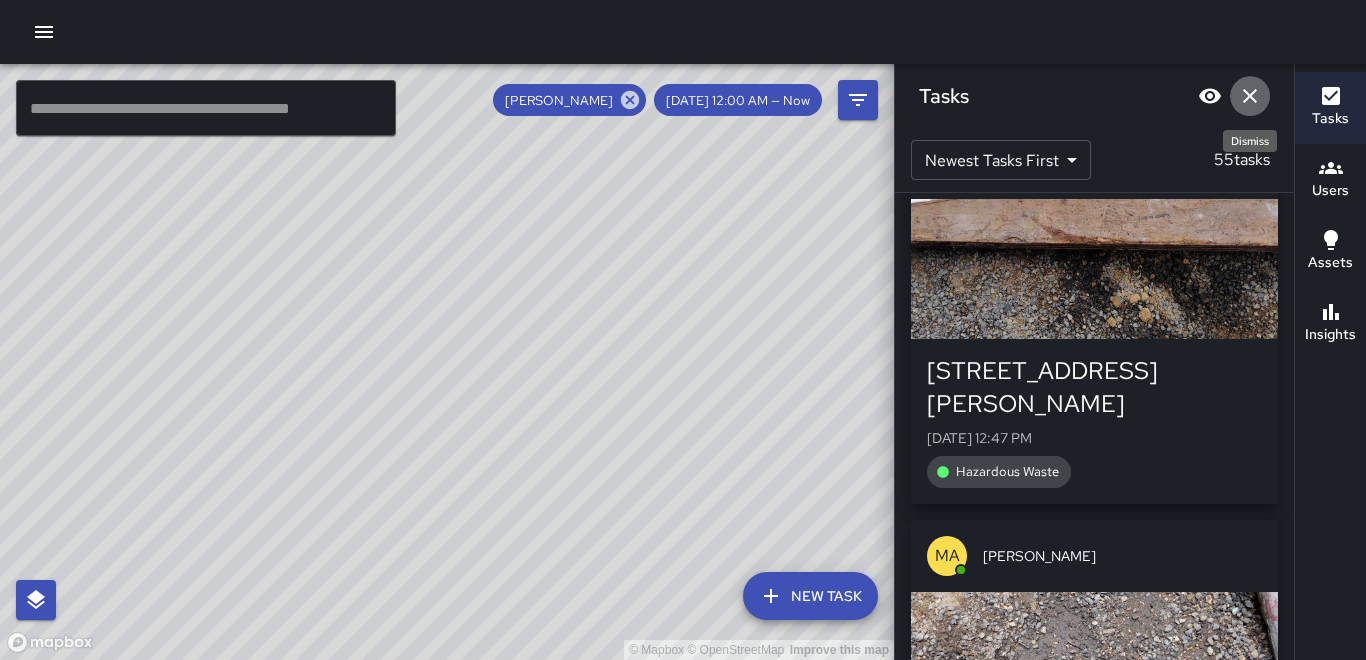 click 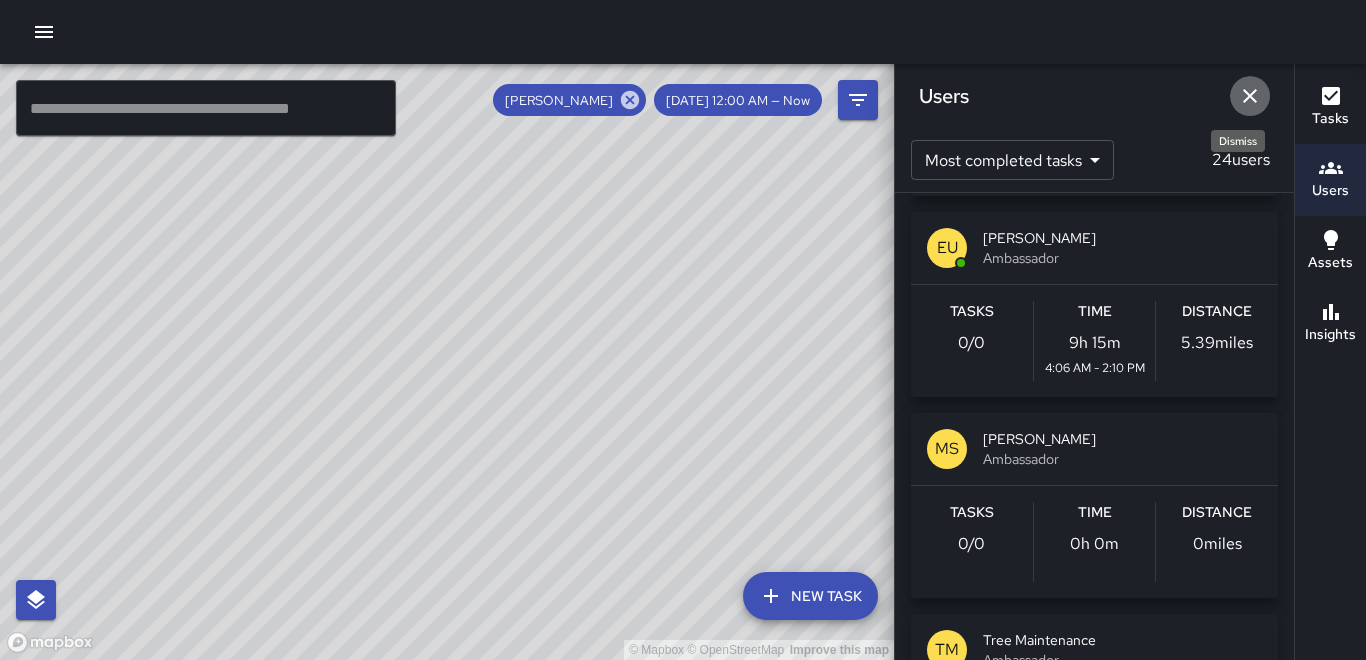 click 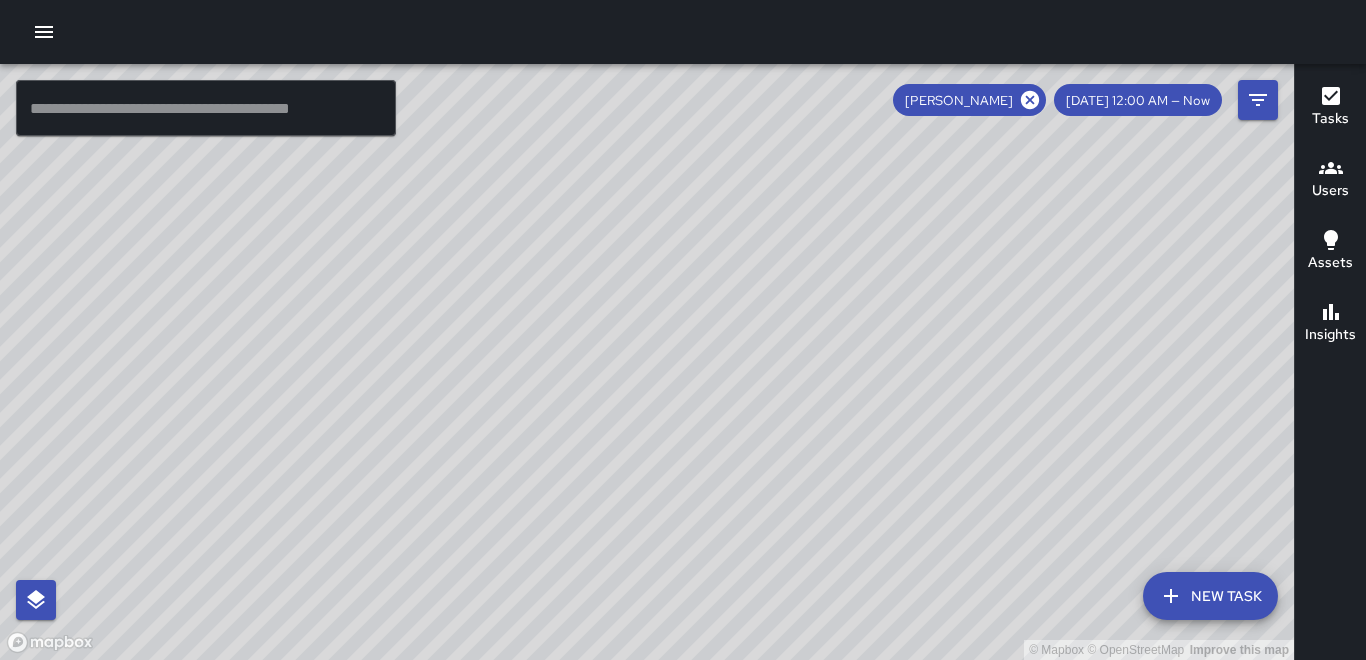 click 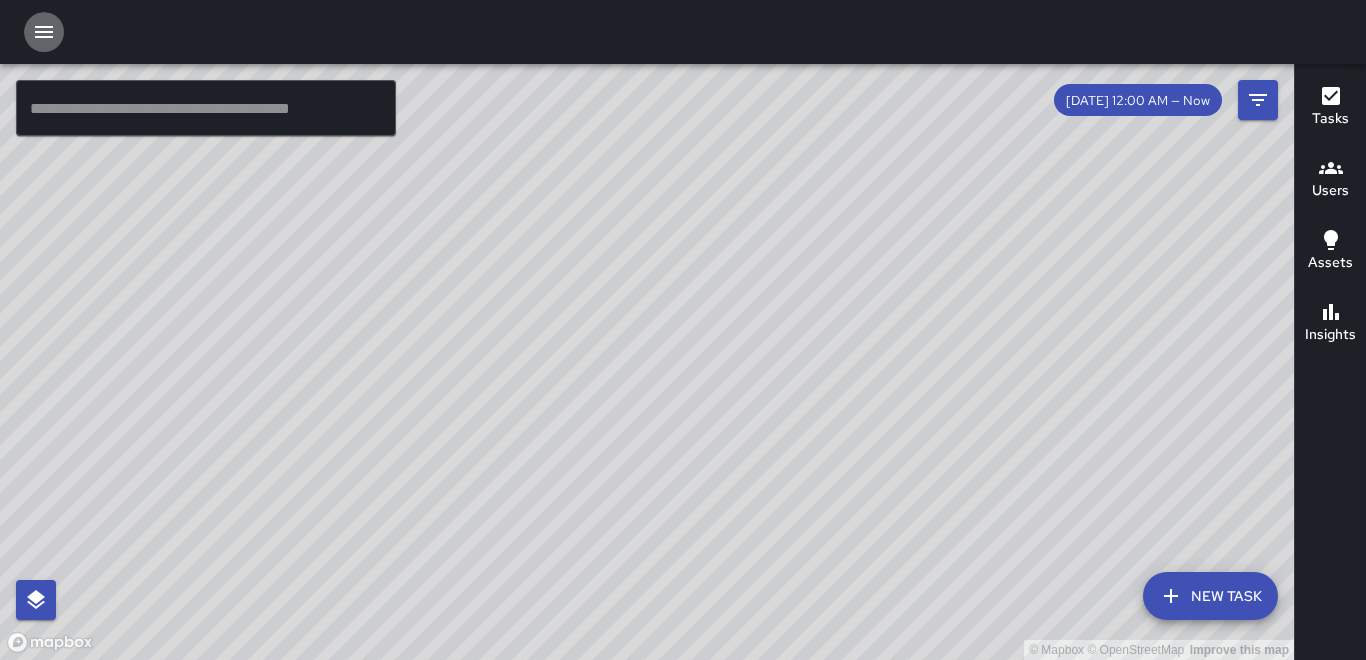 click 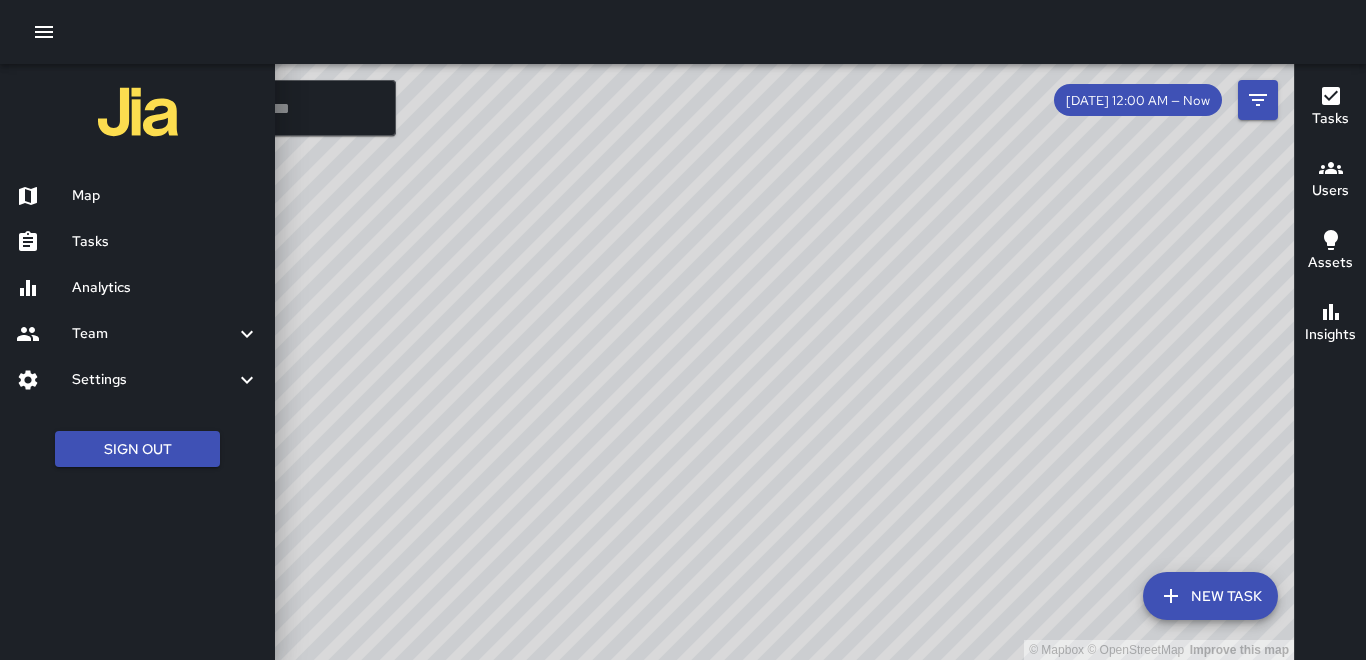 click on "Tasks" at bounding box center (165, 242) 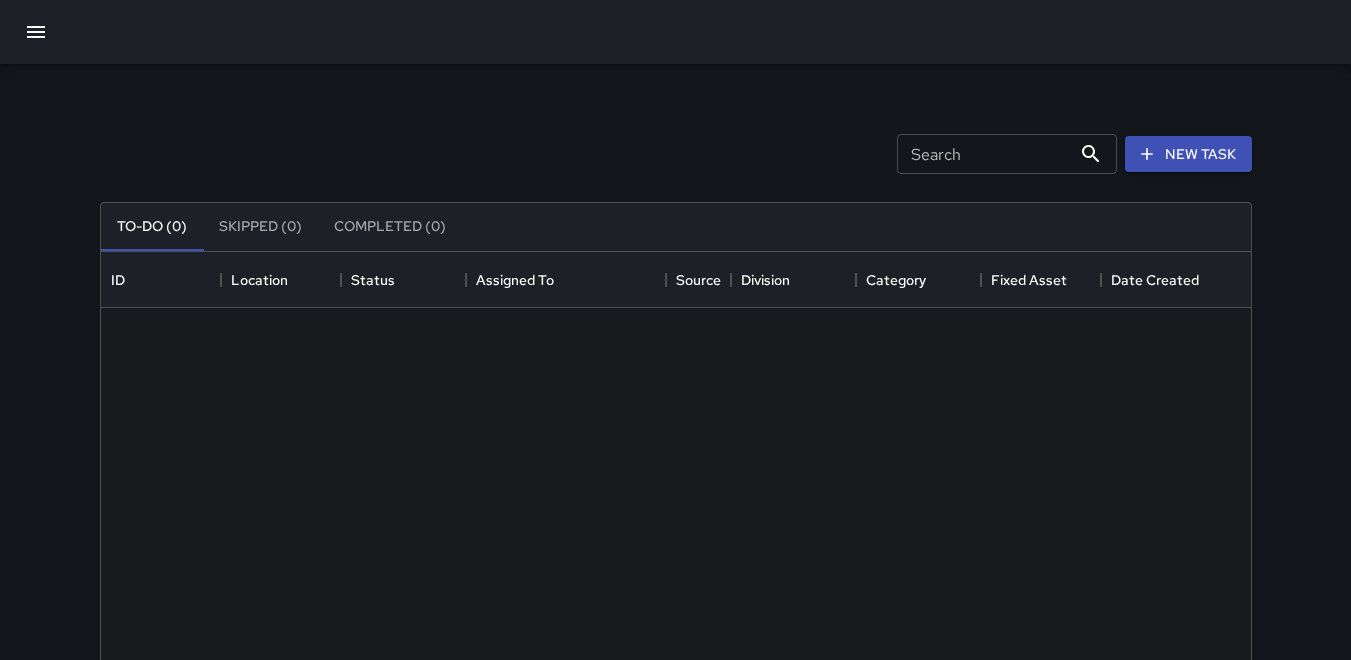 scroll, scrollTop: 16, scrollLeft: 16, axis: both 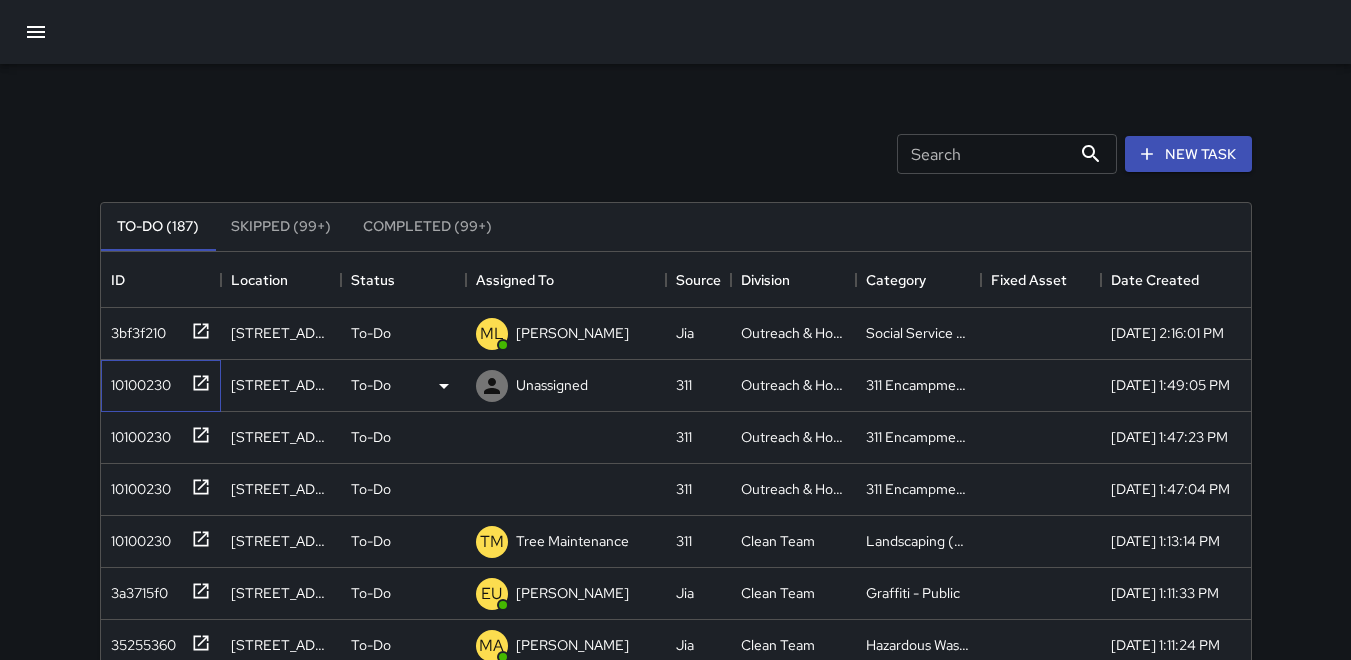 click on "10100230" at bounding box center (137, 381) 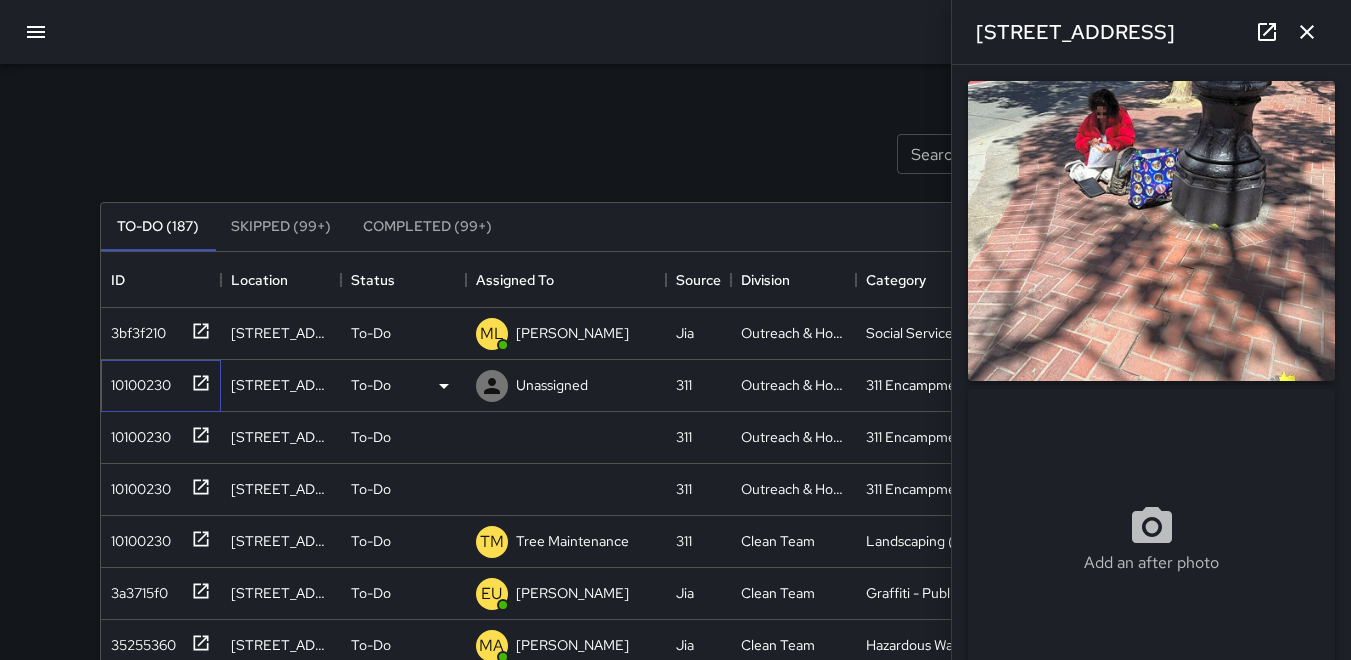 type on "**********" 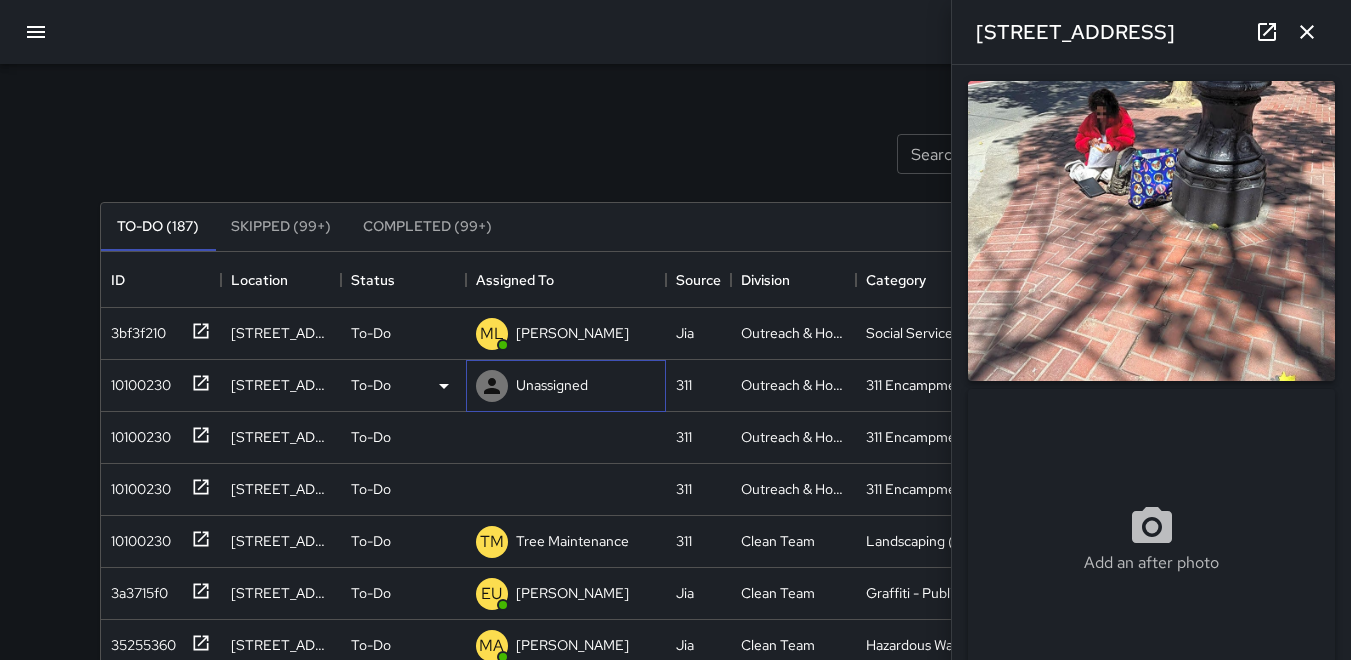 click 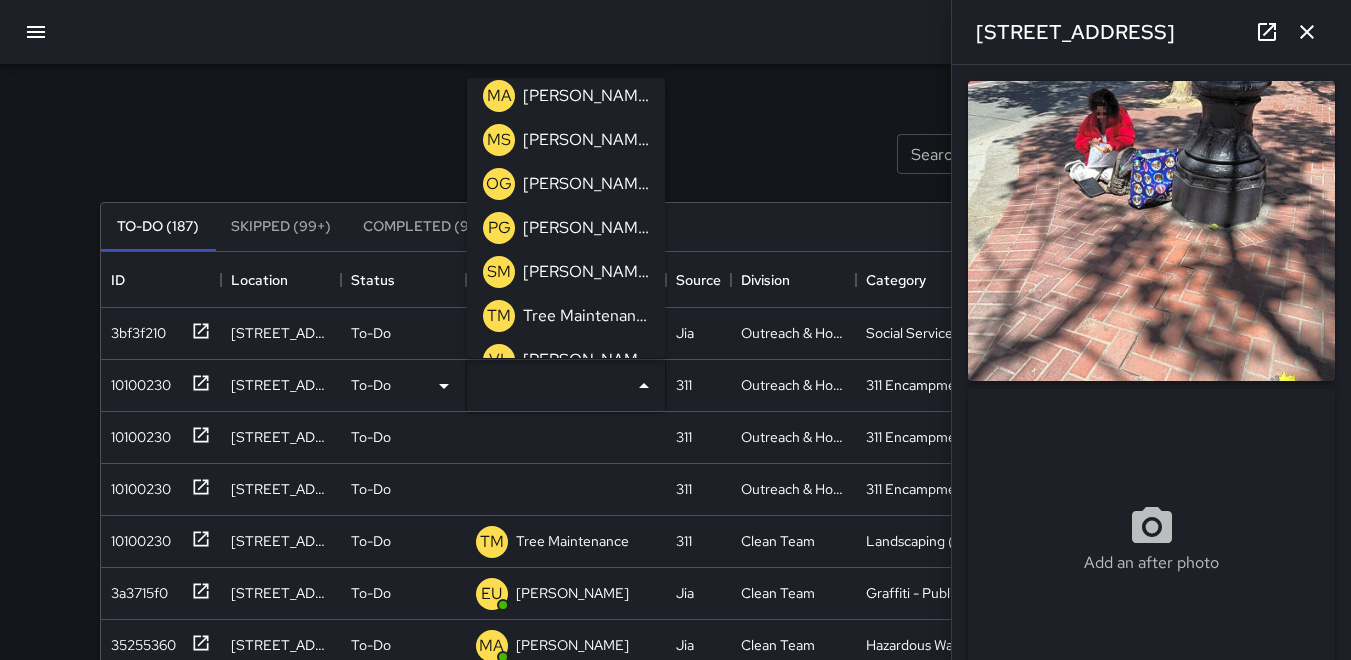 scroll, scrollTop: 792, scrollLeft: 0, axis: vertical 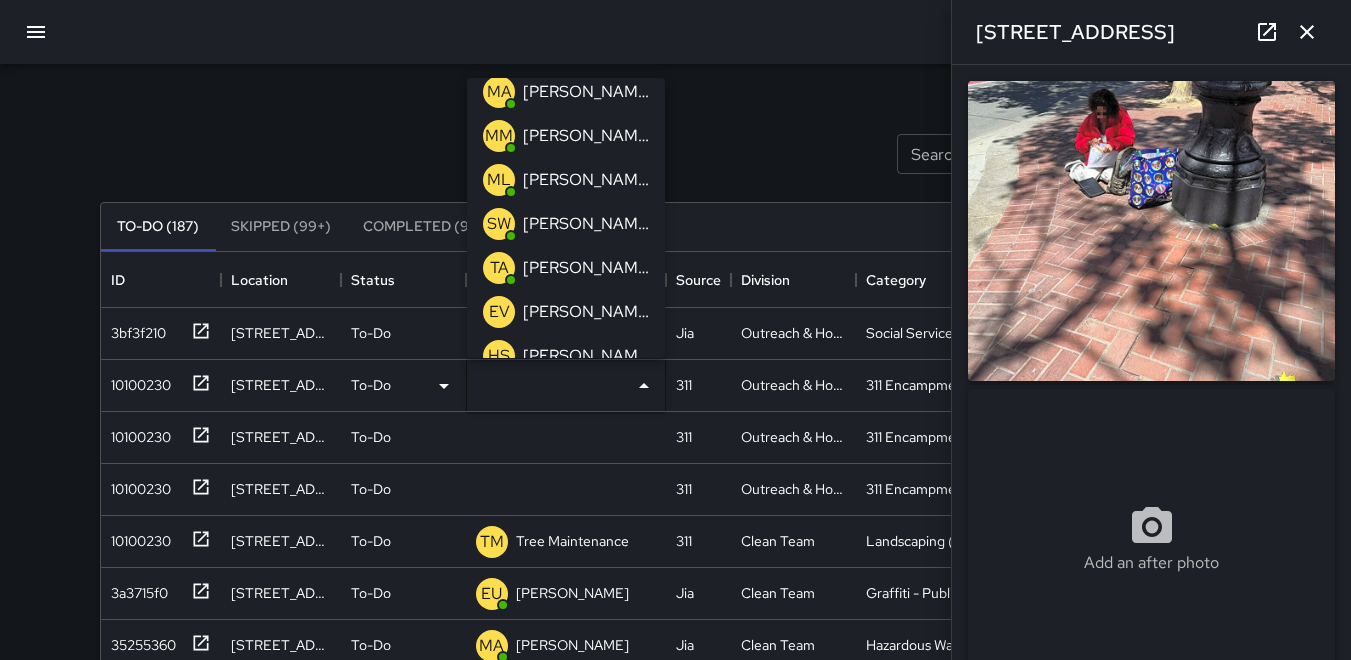 click on "ML" at bounding box center (499, 180) 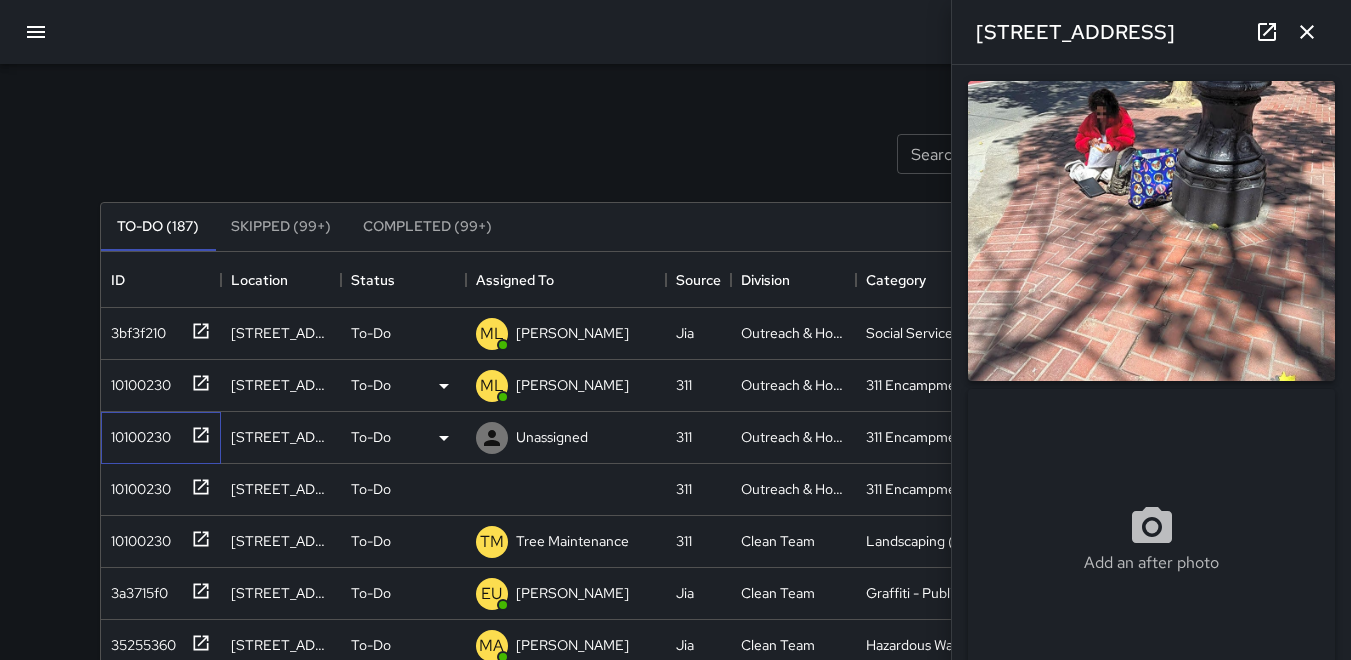 click on "10100230" at bounding box center (137, 433) 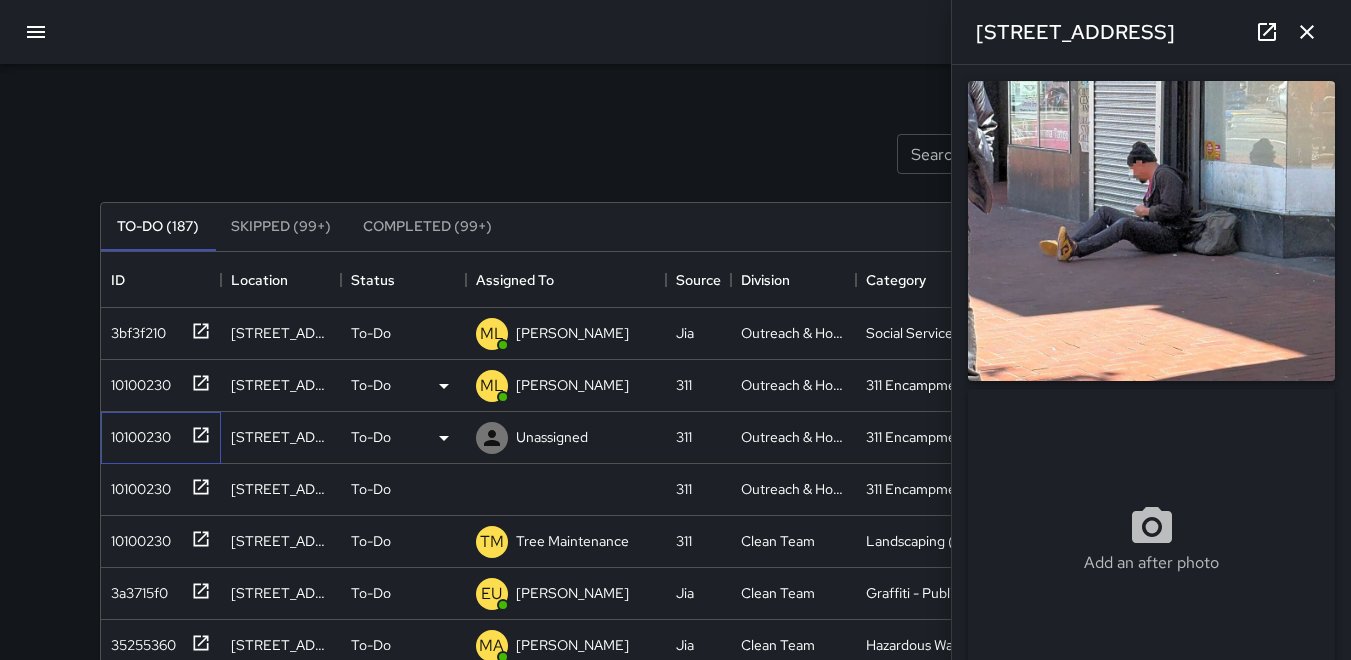 type on "**********" 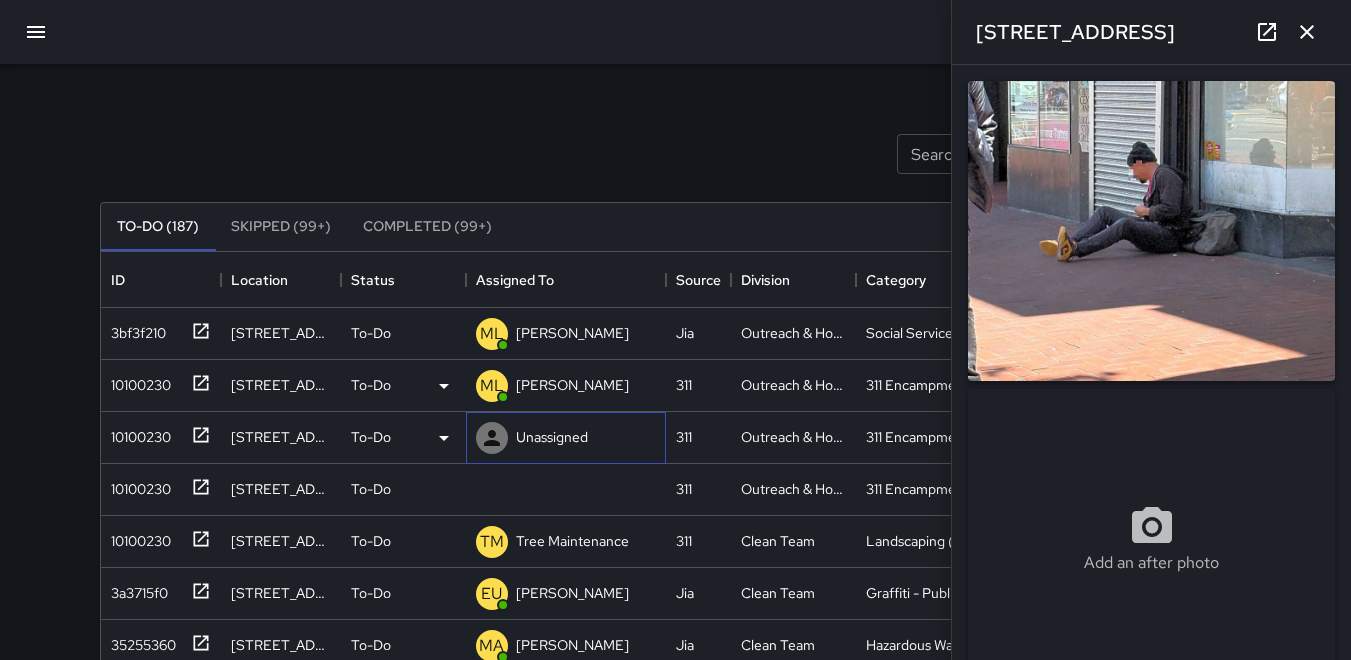 click 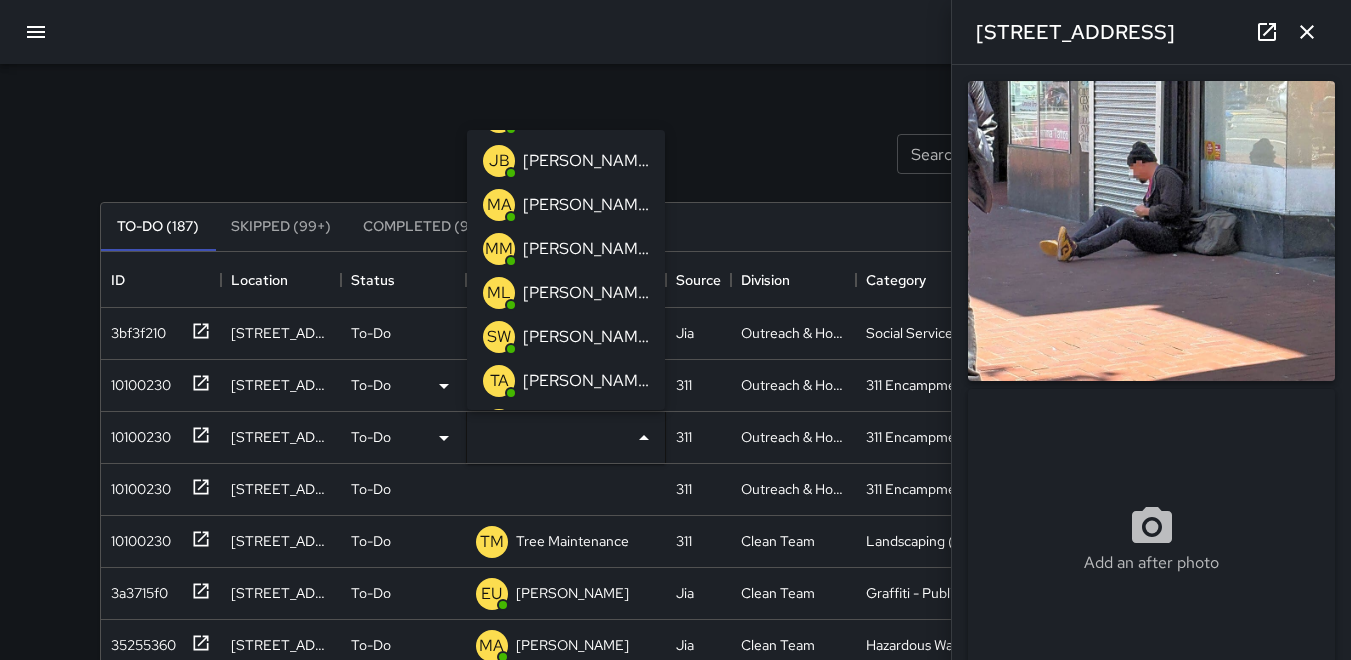 scroll, scrollTop: 200, scrollLeft: 0, axis: vertical 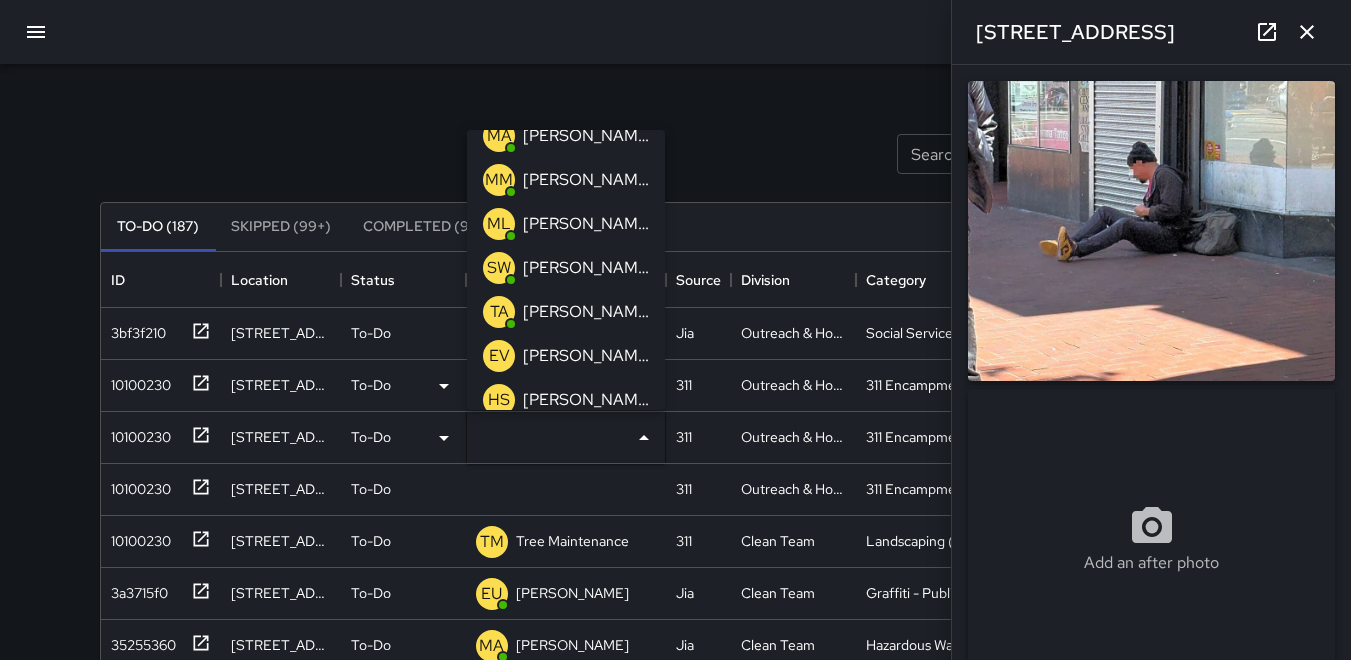 click on "ML" at bounding box center (499, 224) 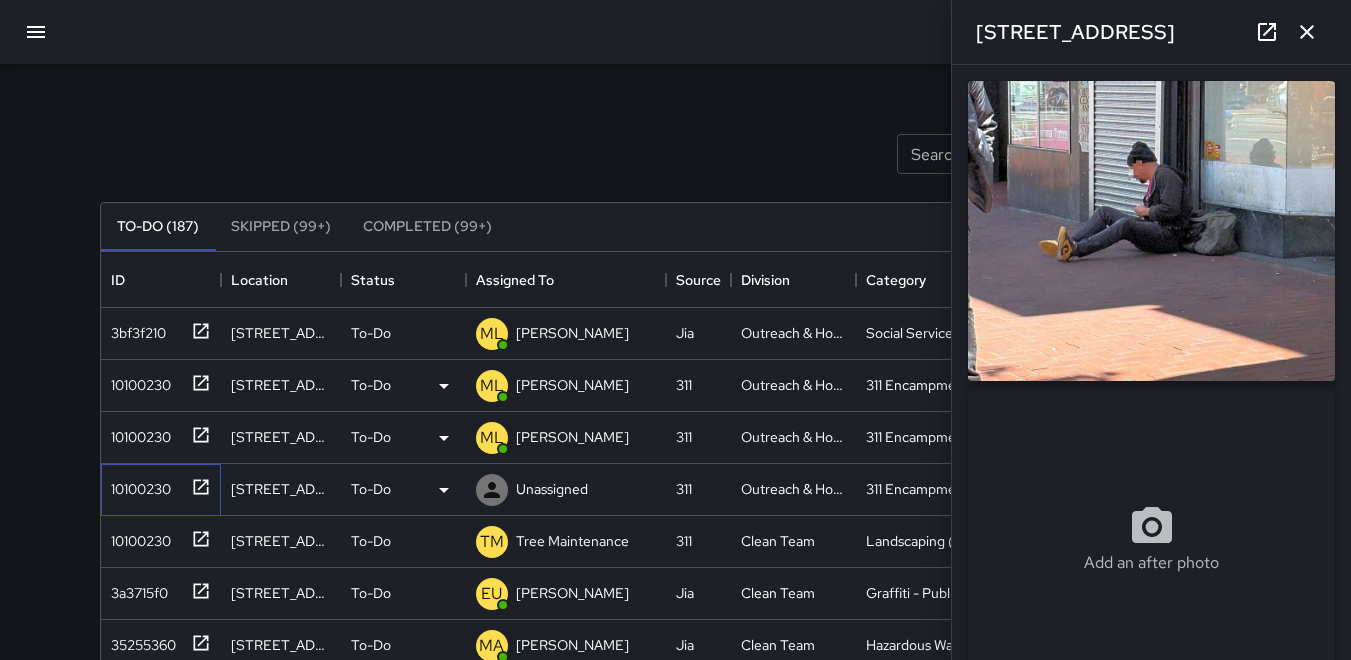 click on "10100230" at bounding box center (137, 485) 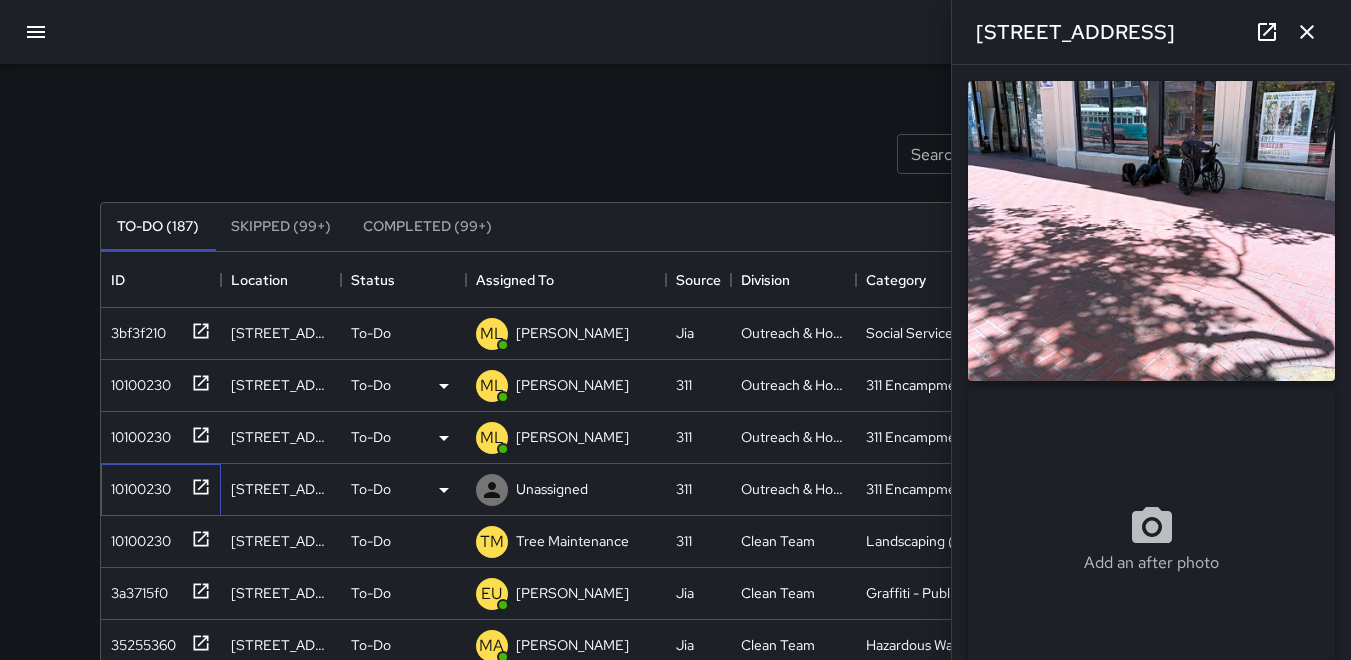 type on "**********" 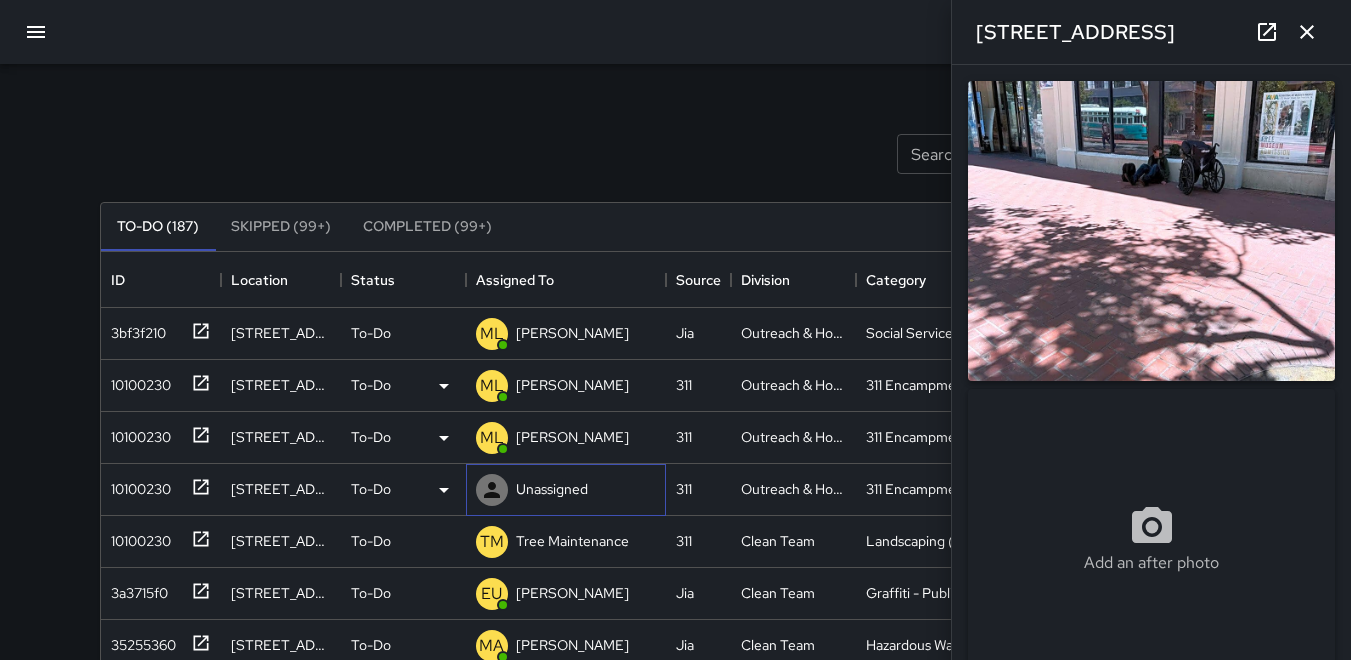 click 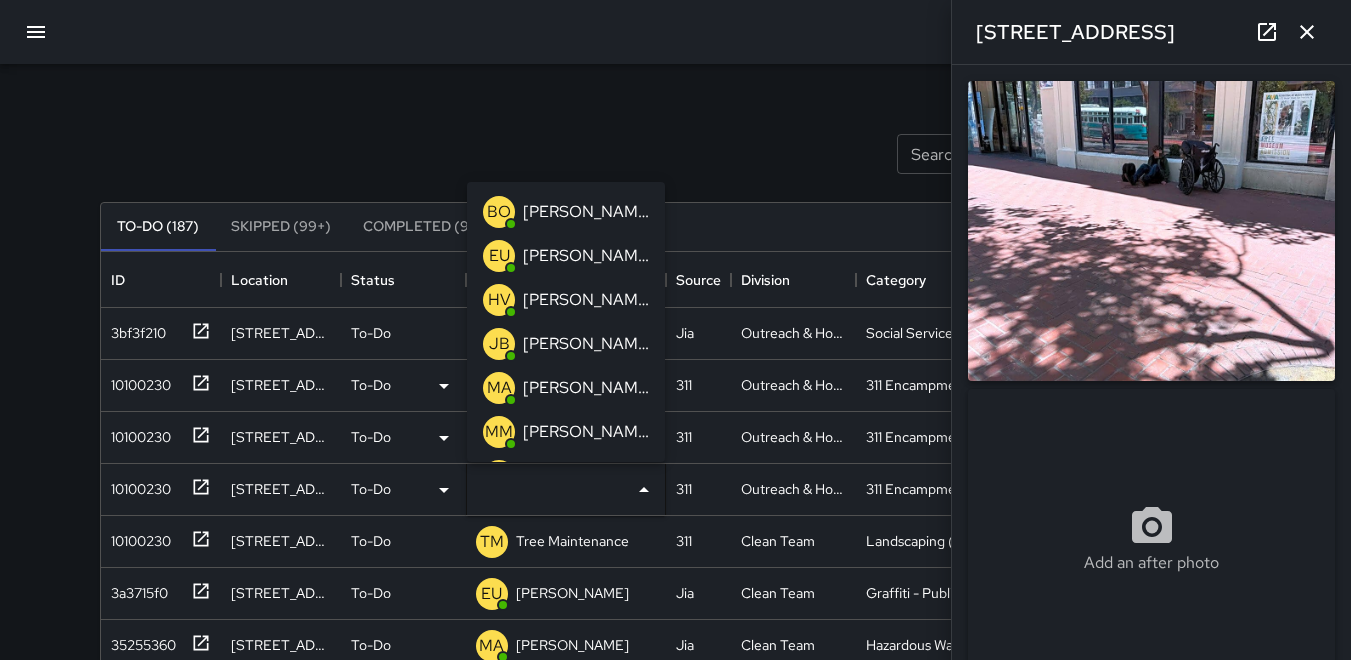 scroll, scrollTop: 100, scrollLeft: 0, axis: vertical 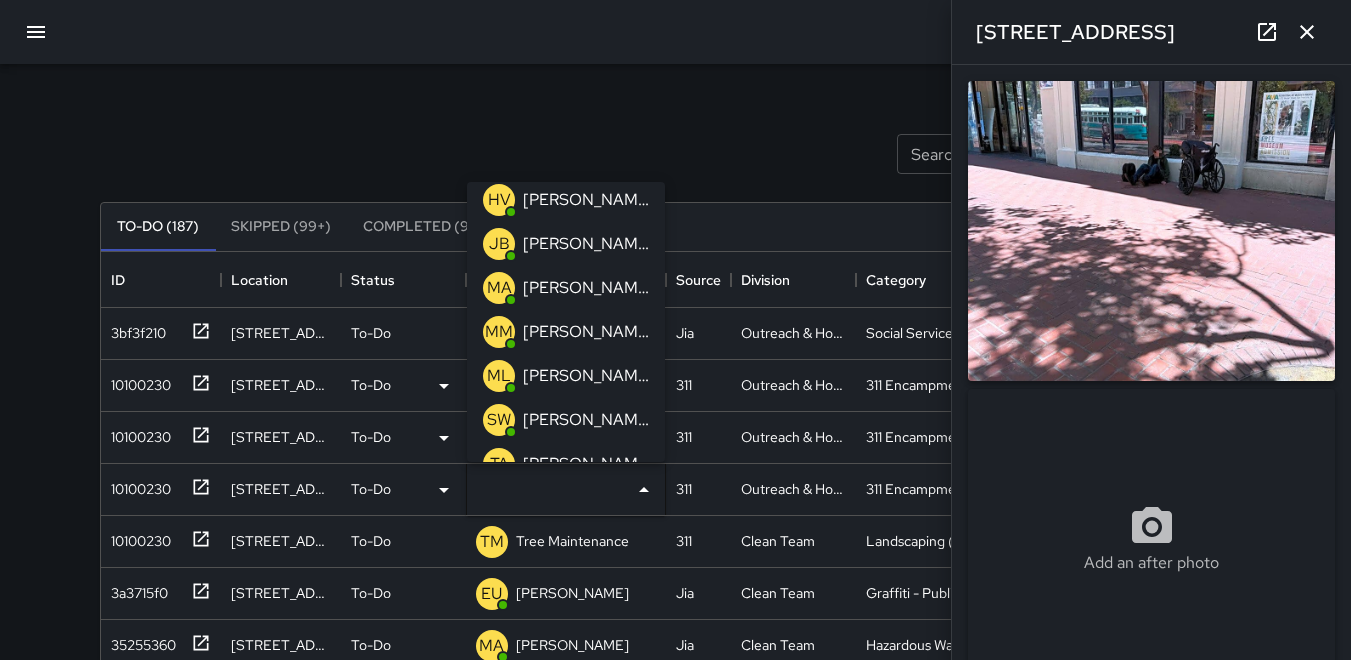 click on "ML" at bounding box center [499, 376] 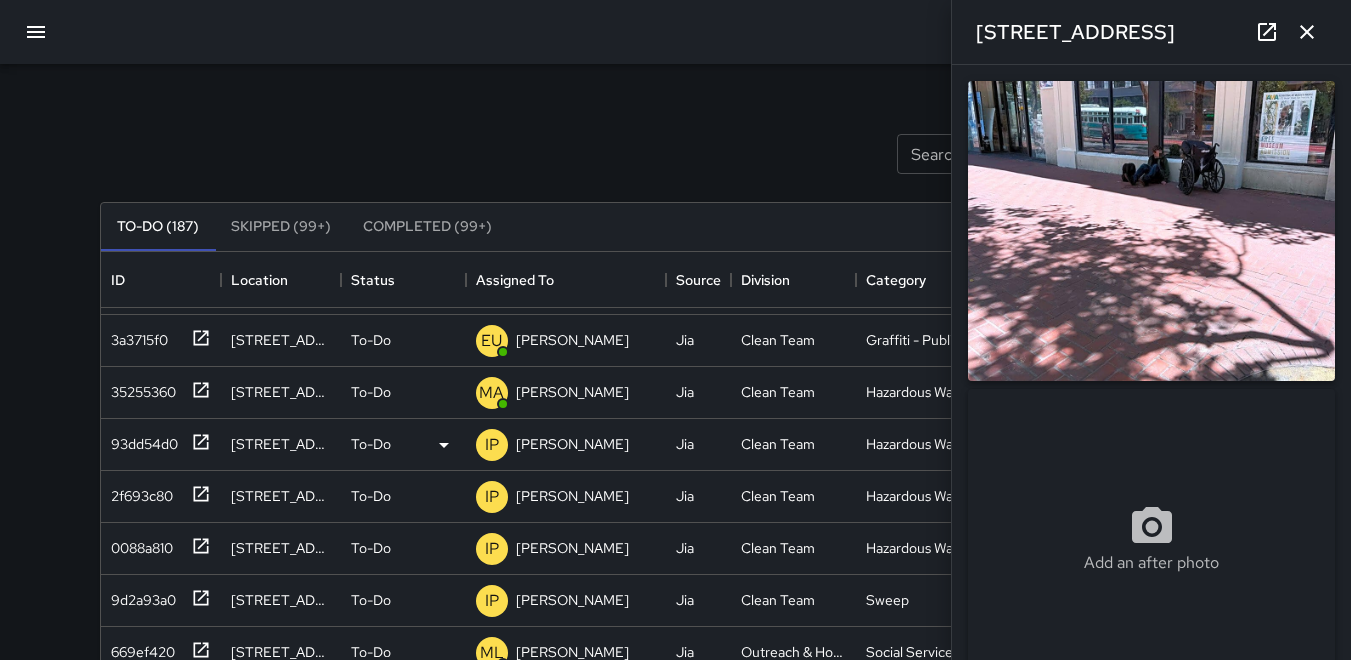 scroll, scrollTop: 300, scrollLeft: 0, axis: vertical 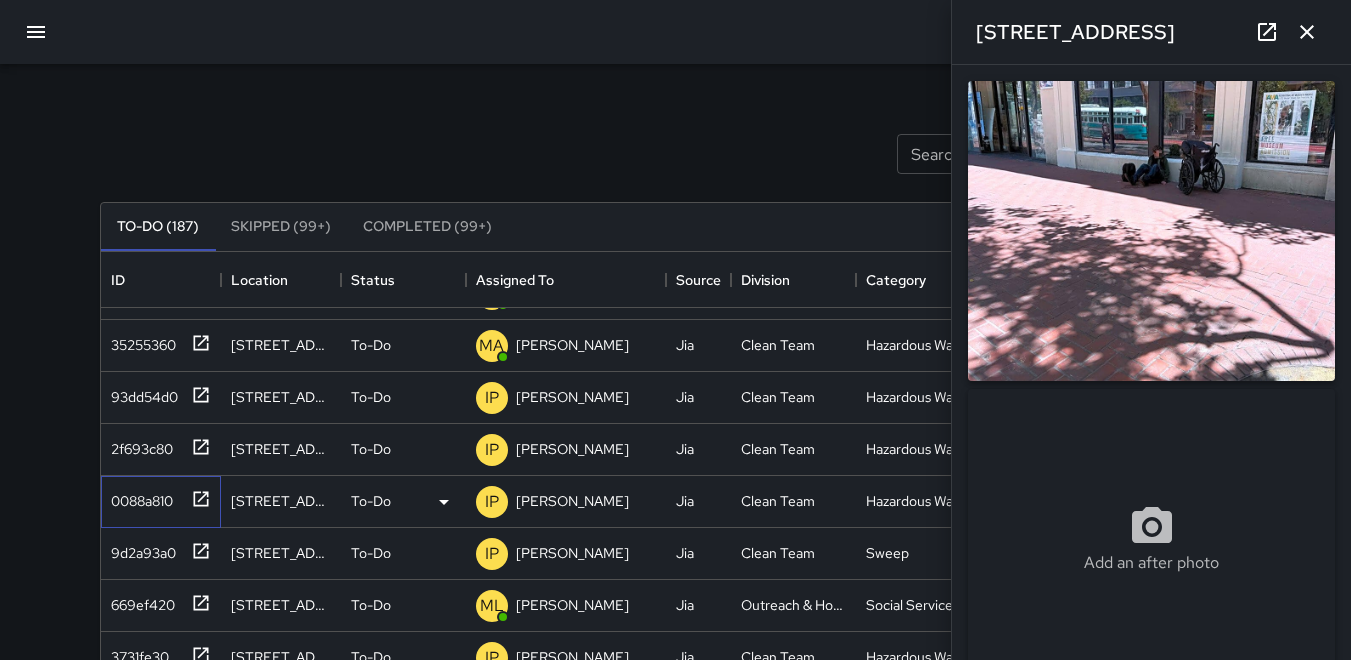 click on "0088a810" at bounding box center (138, 497) 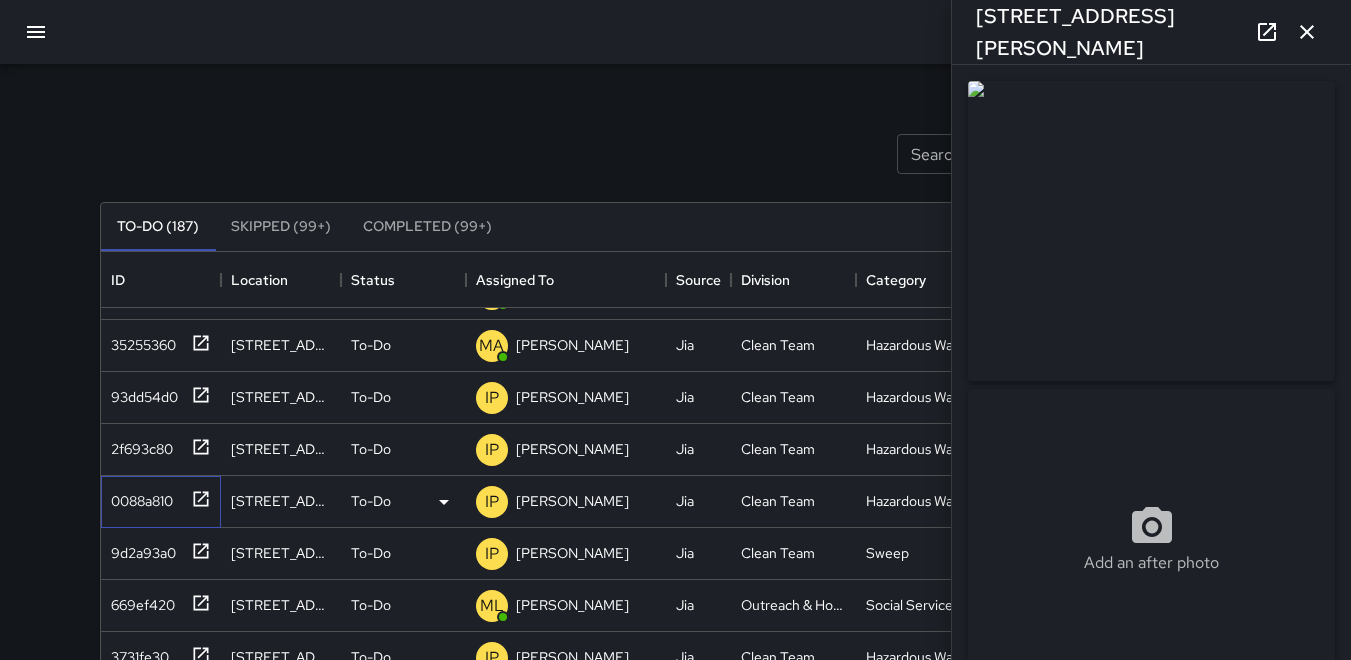 type on "**********" 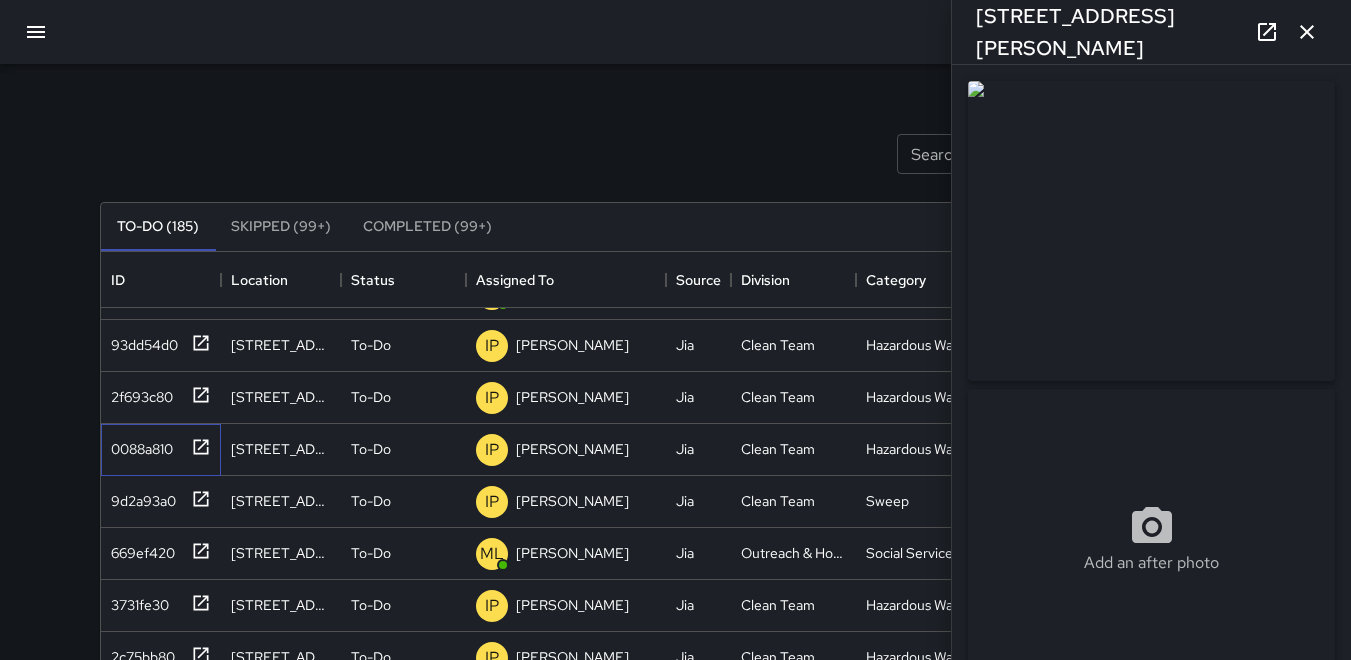 scroll, scrollTop: 248, scrollLeft: 0, axis: vertical 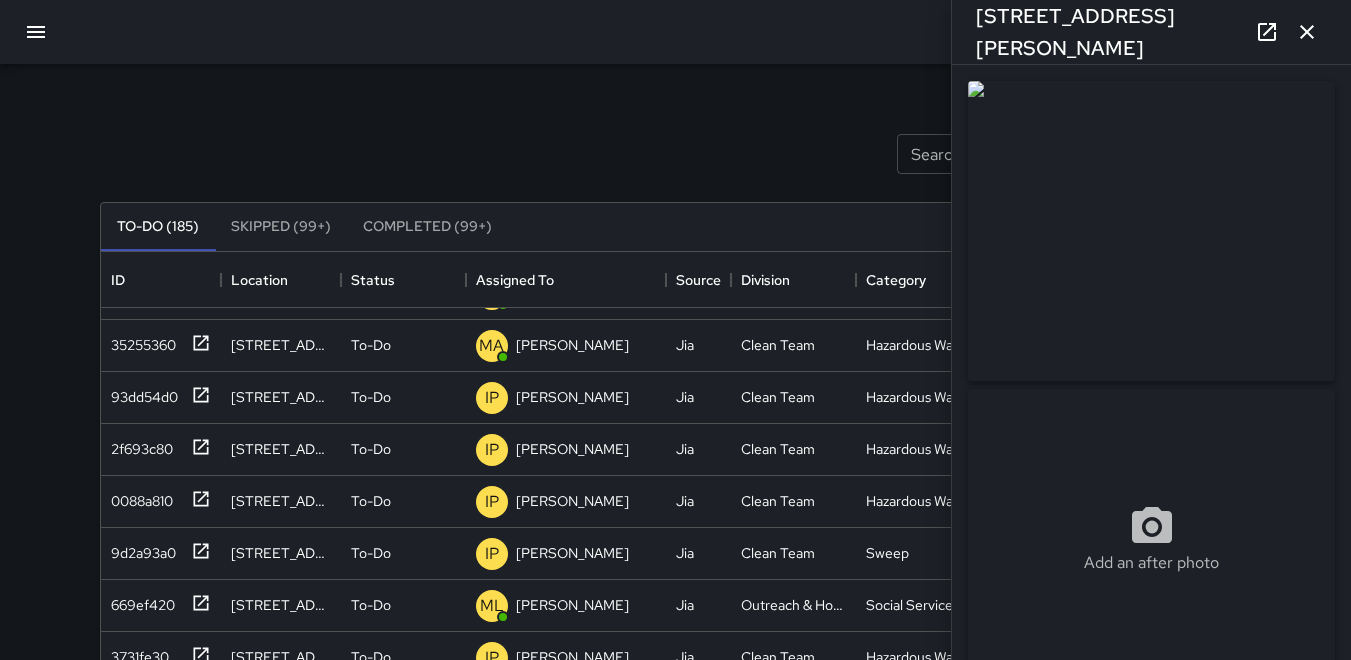 click 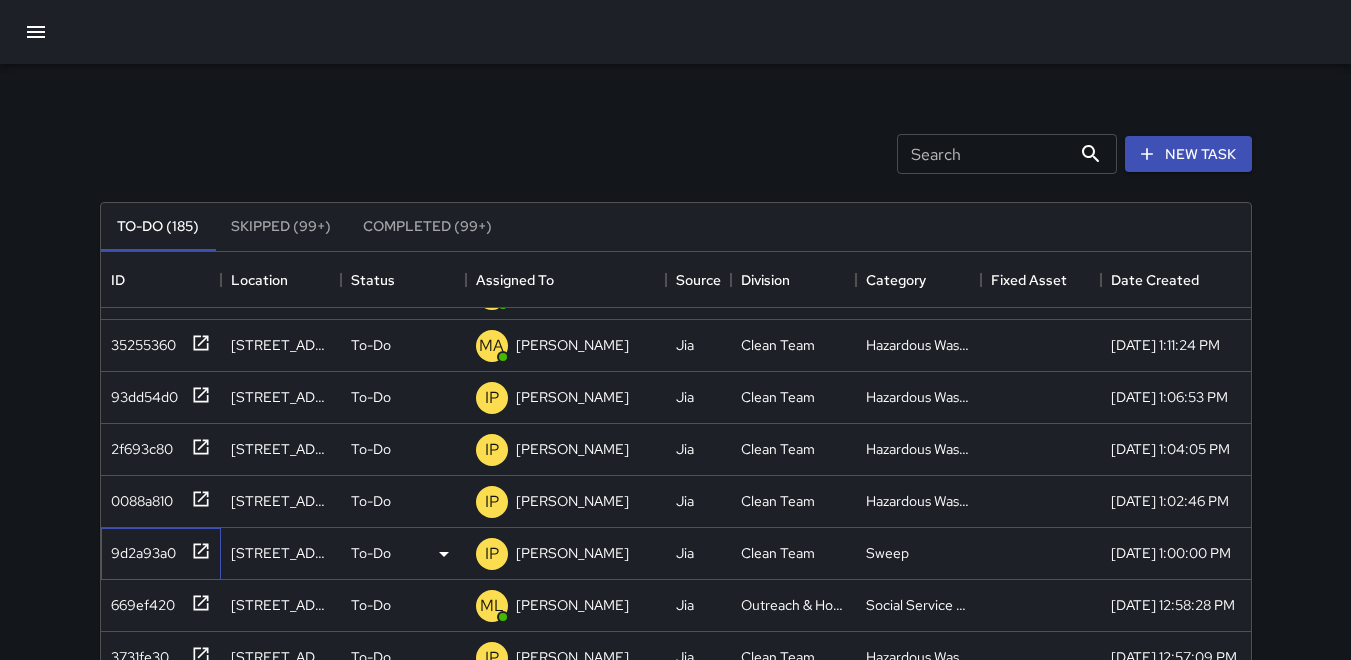 click on "9d2a93a0" at bounding box center [139, 549] 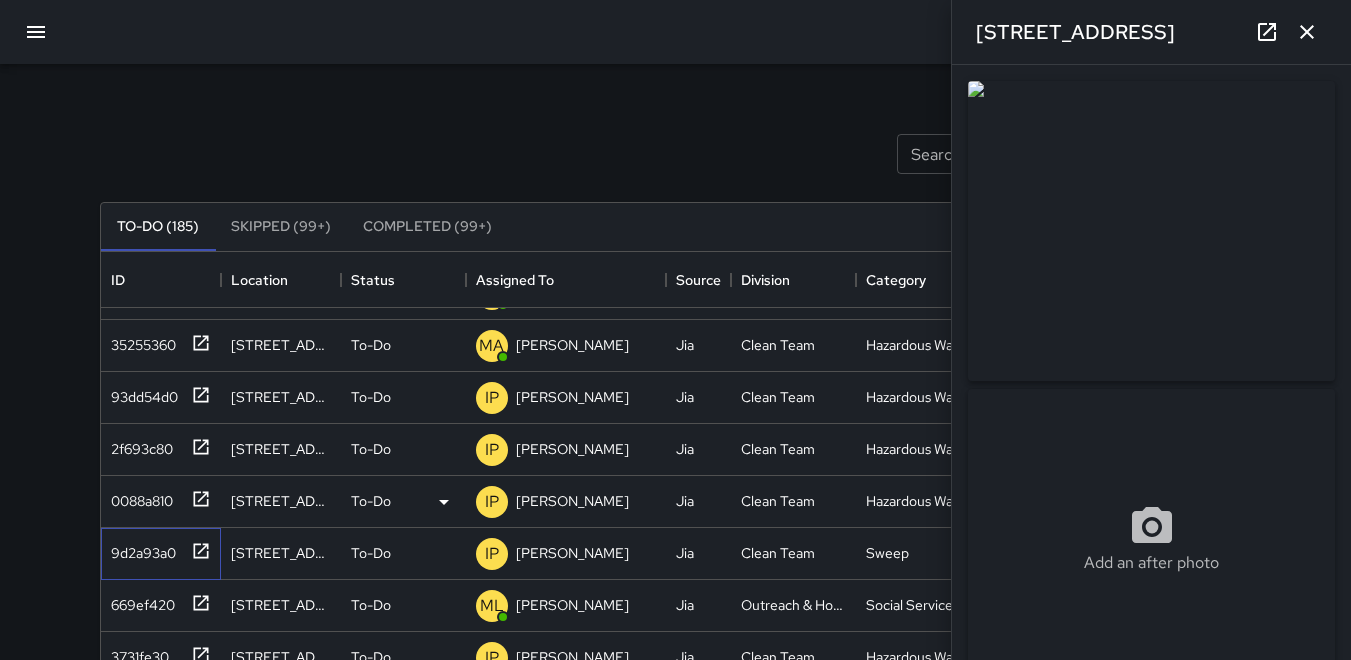 type on "**********" 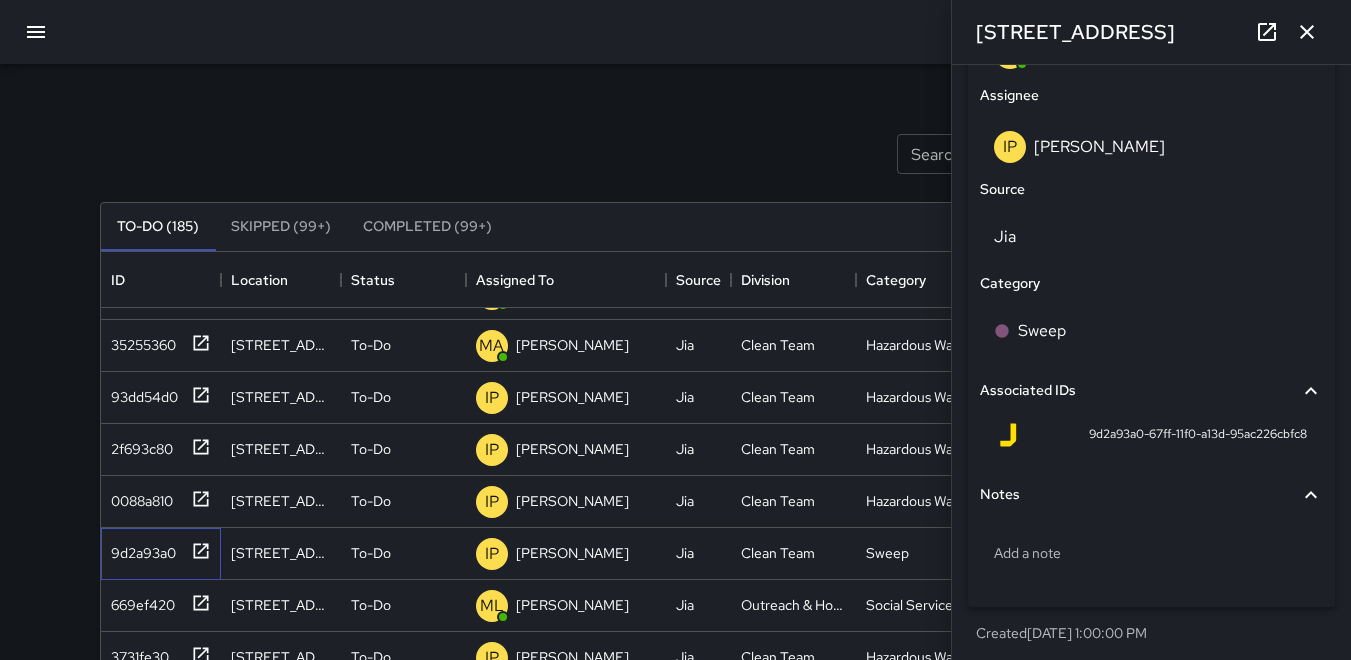 scroll, scrollTop: 1132, scrollLeft: 0, axis: vertical 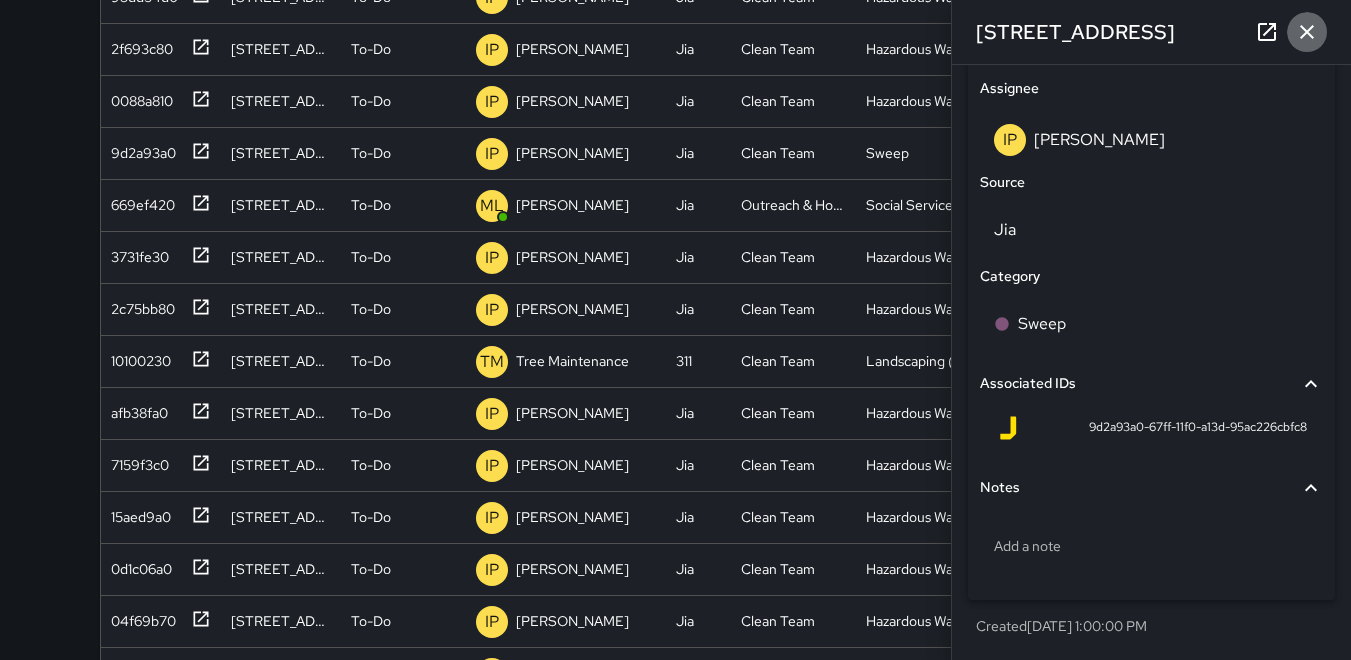 click 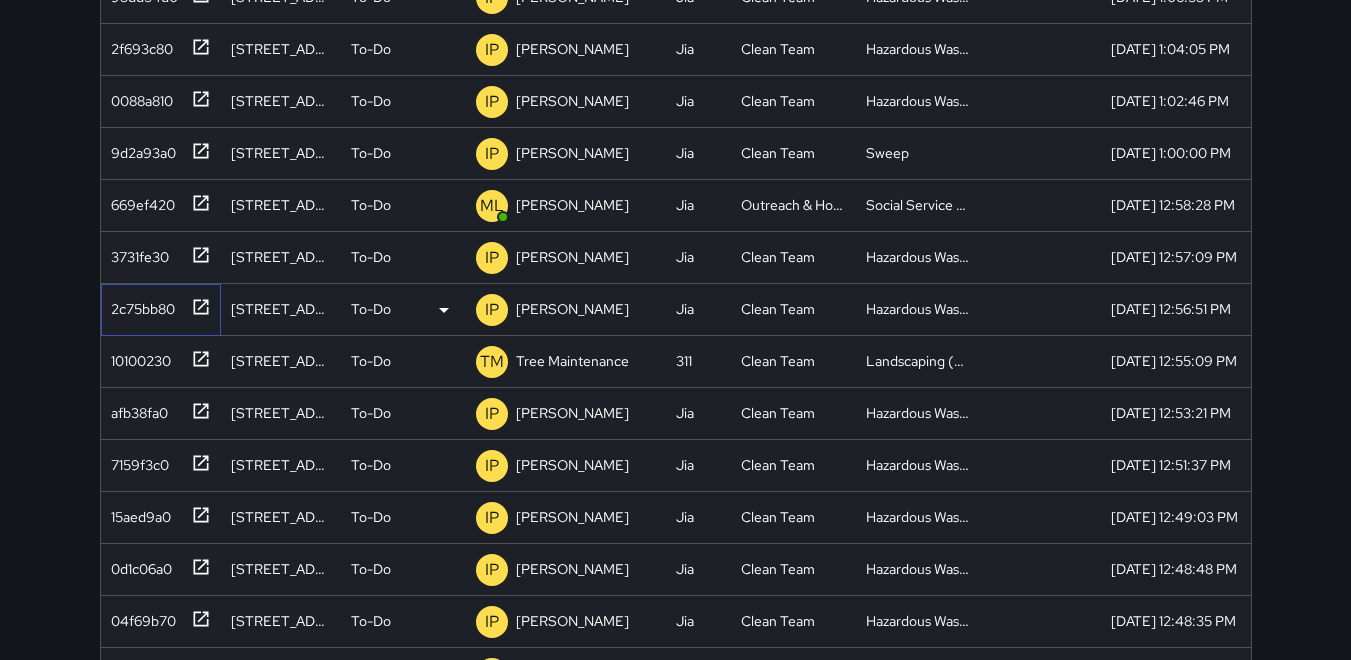 click on "2c75bb80" at bounding box center [139, 305] 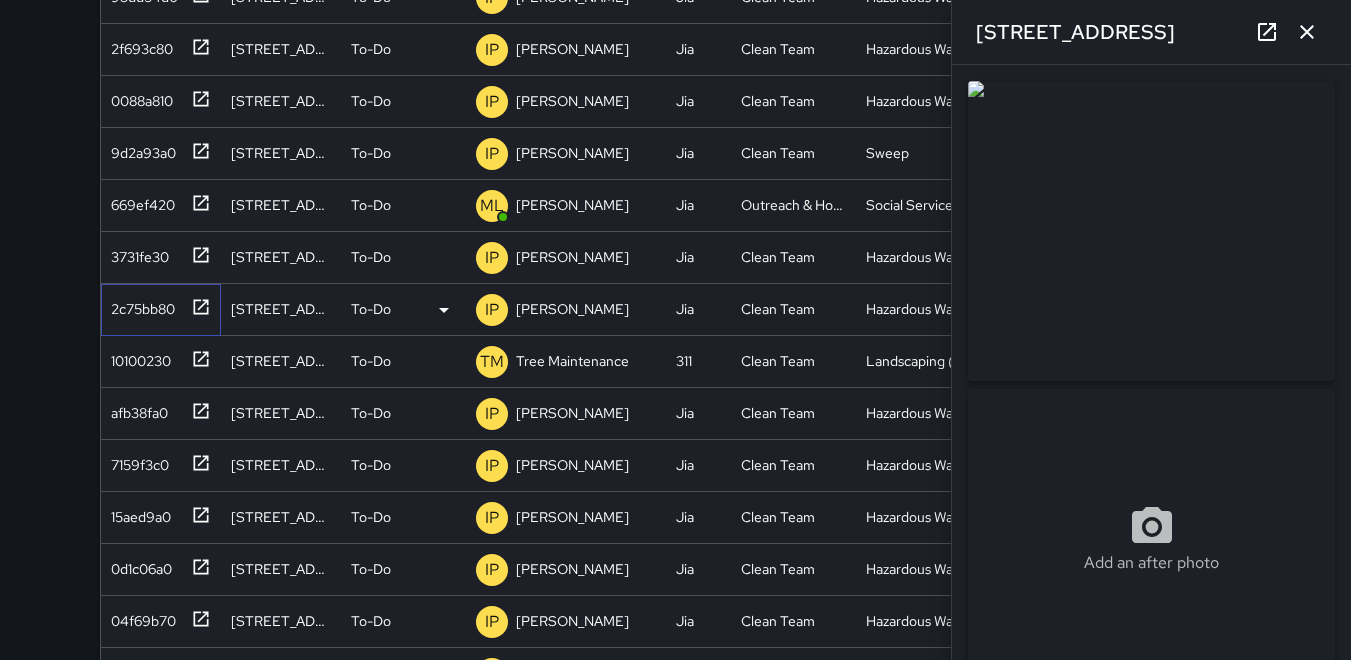 type on "**********" 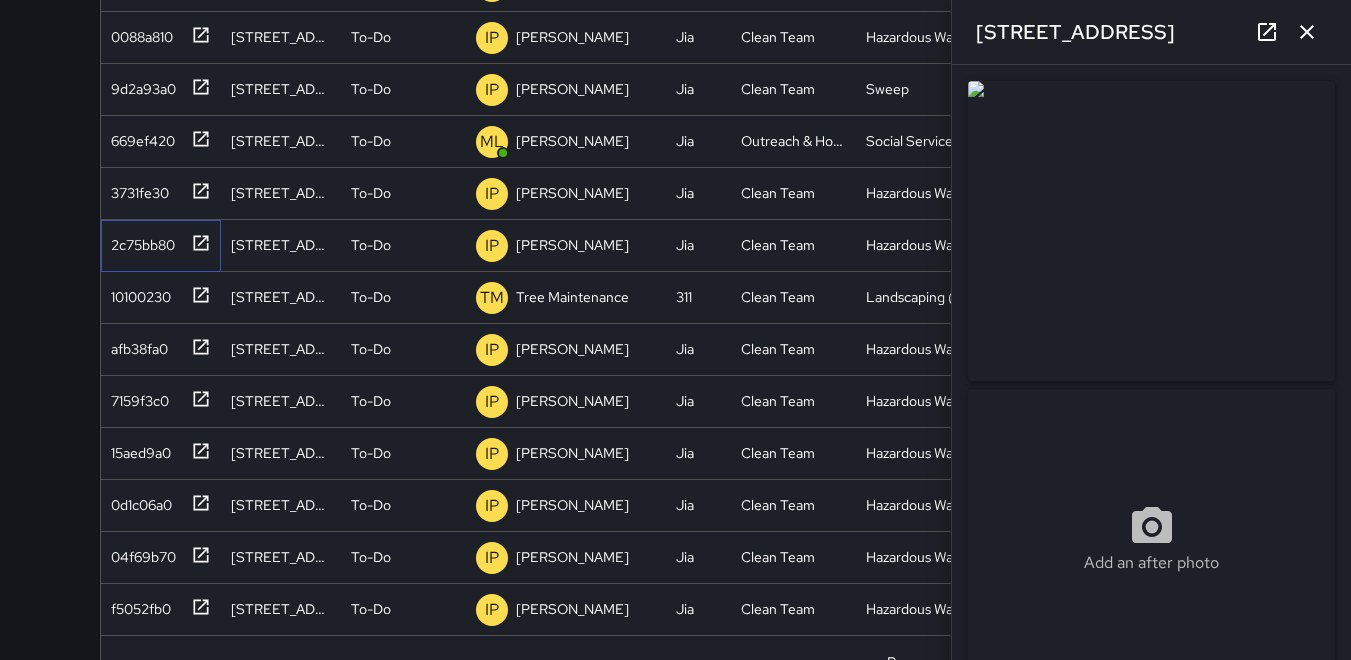 scroll, scrollTop: 521, scrollLeft: 0, axis: vertical 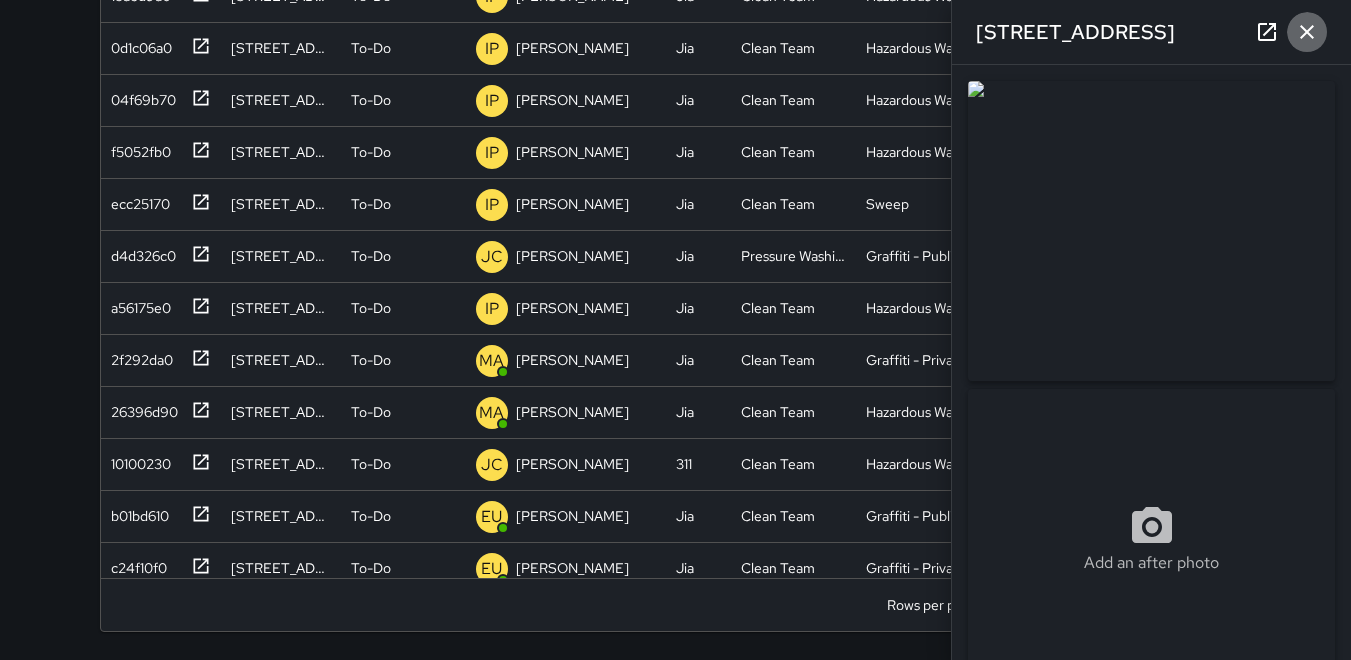 click 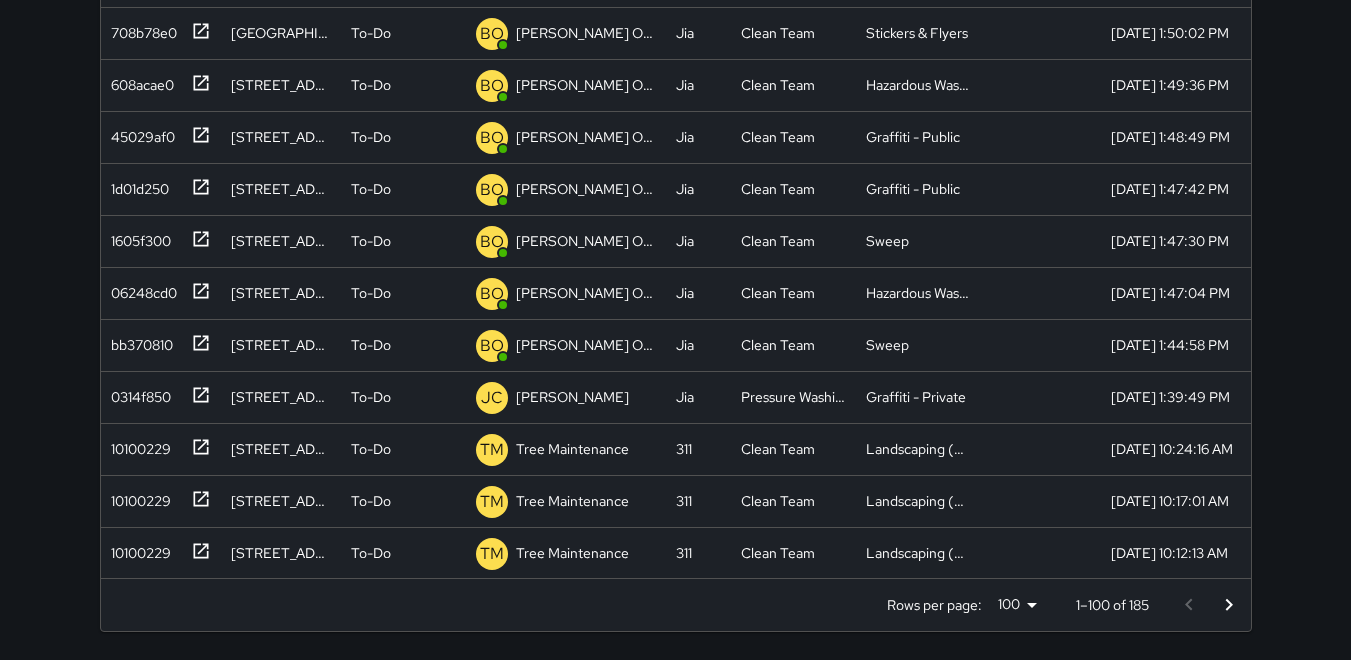 scroll, scrollTop: 2424, scrollLeft: 0, axis: vertical 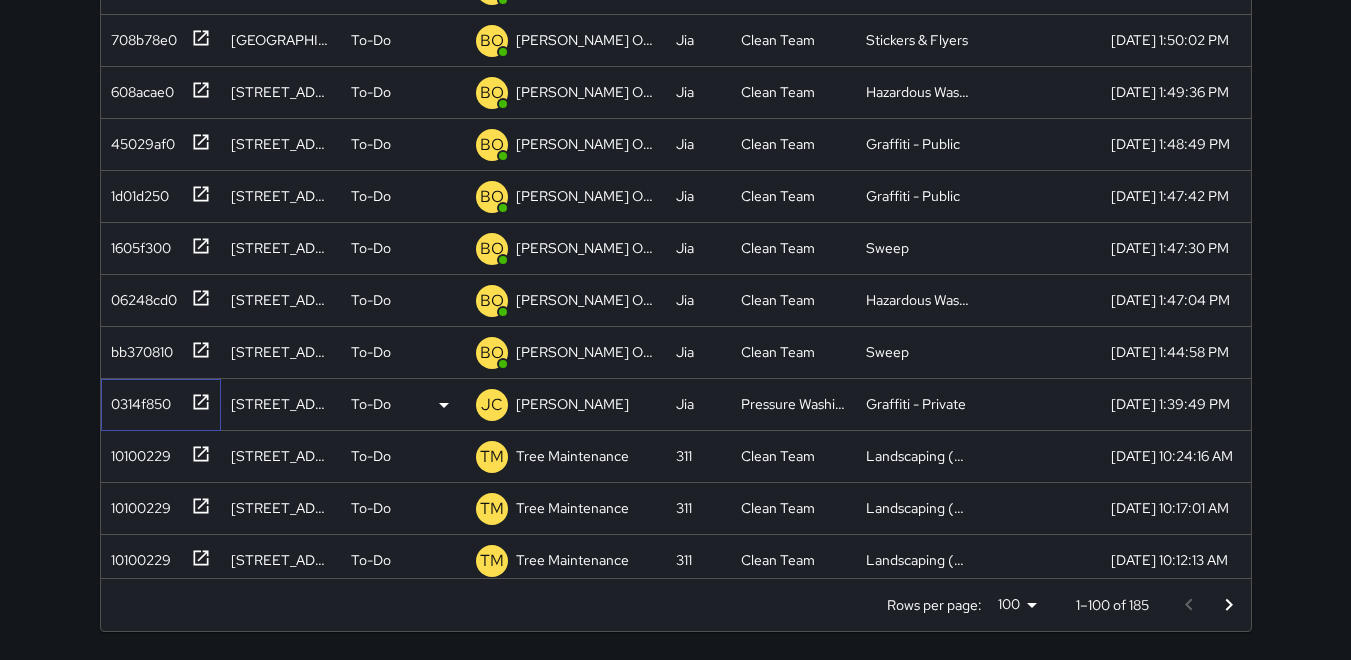 click on "0314f850" at bounding box center (137, 400) 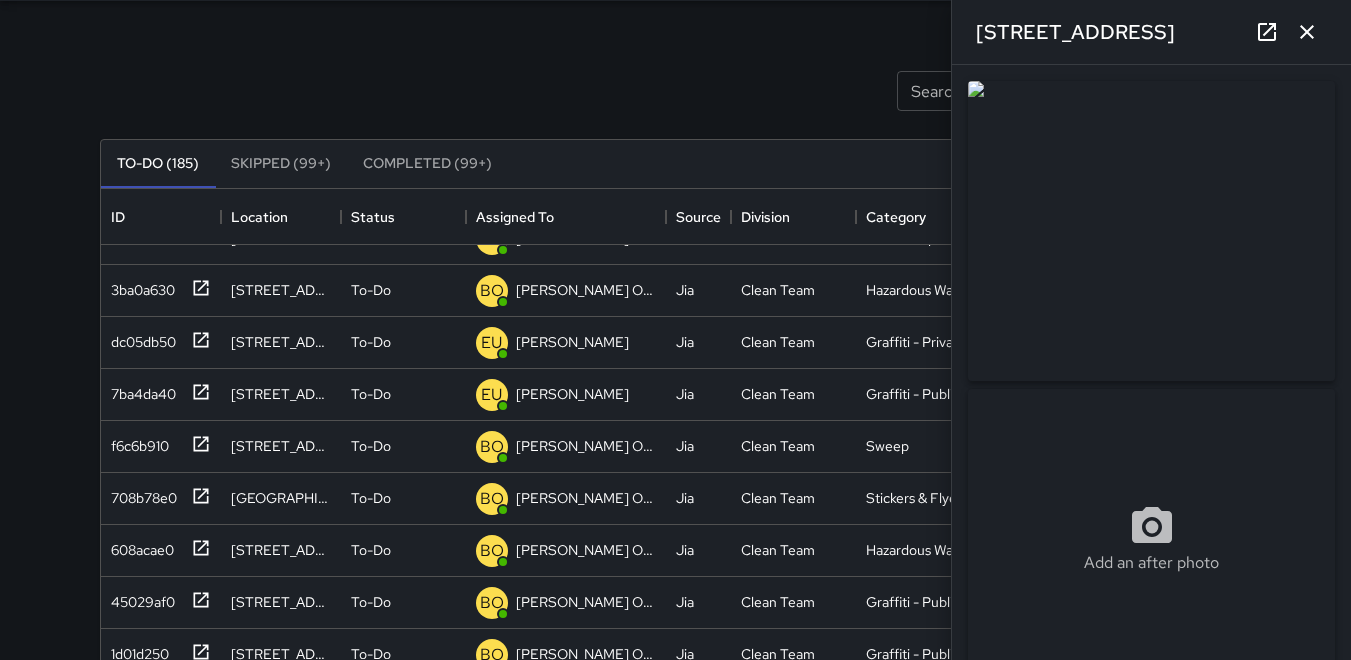 scroll, scrollTop: 0, scrollLeft: 0, axis: both 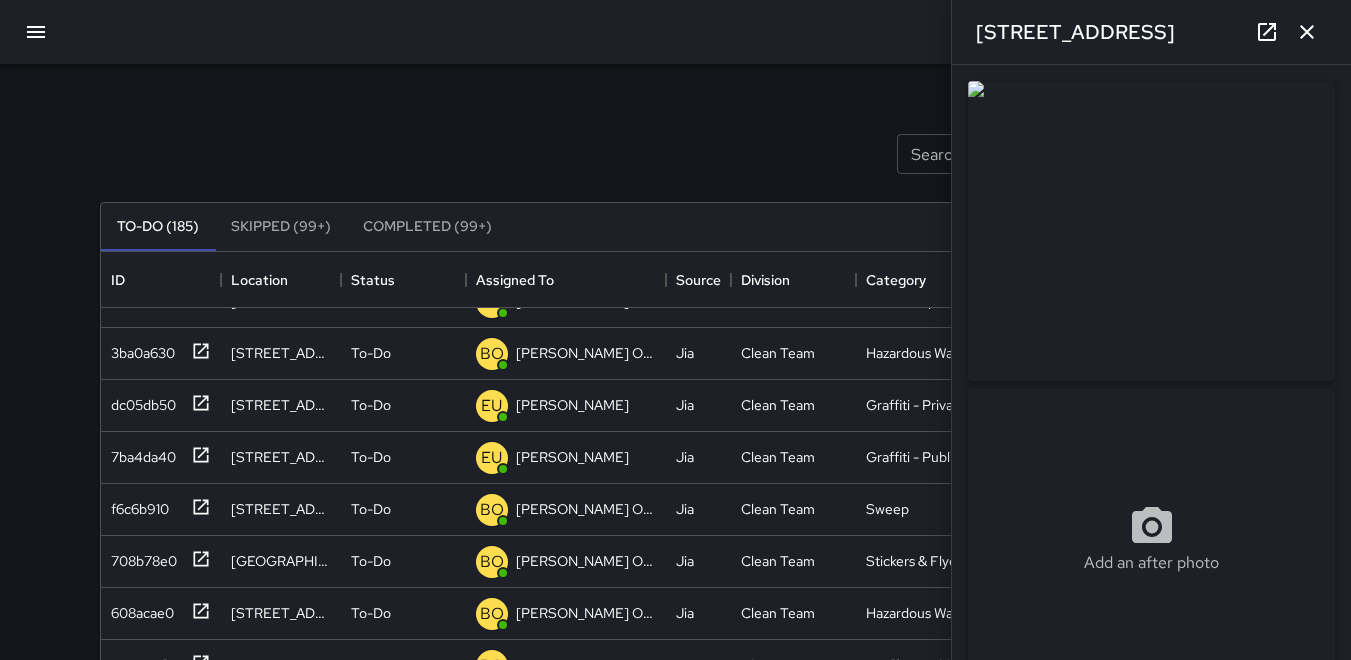 click 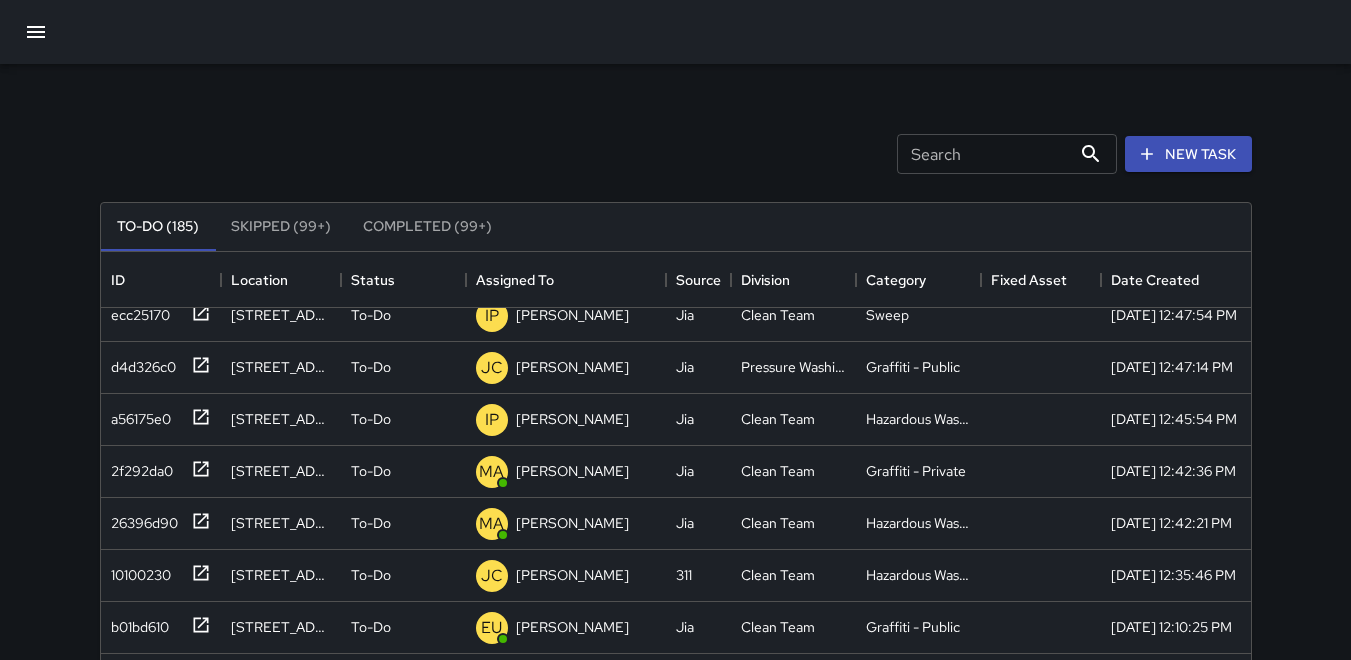 scroll, scrollTop: 924, scrollLeft: 0, axis: vertical 